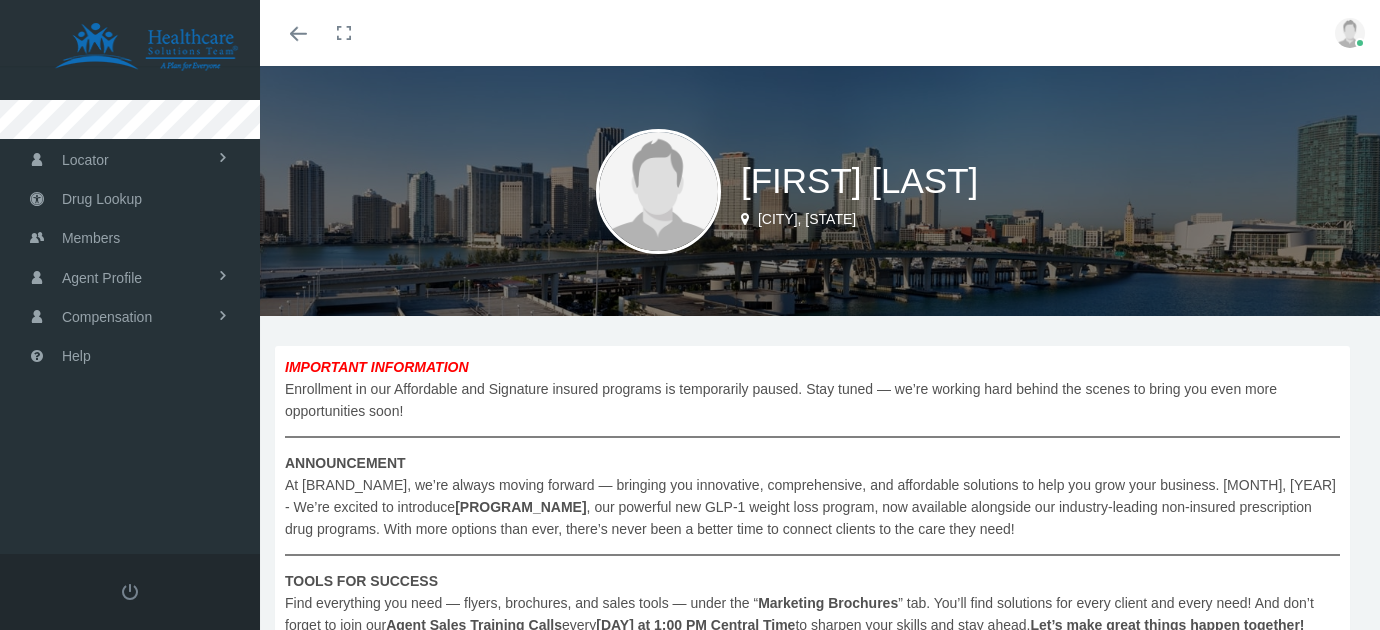 scroll, scrollTop: 0, scrollLeft: 0, axis: both 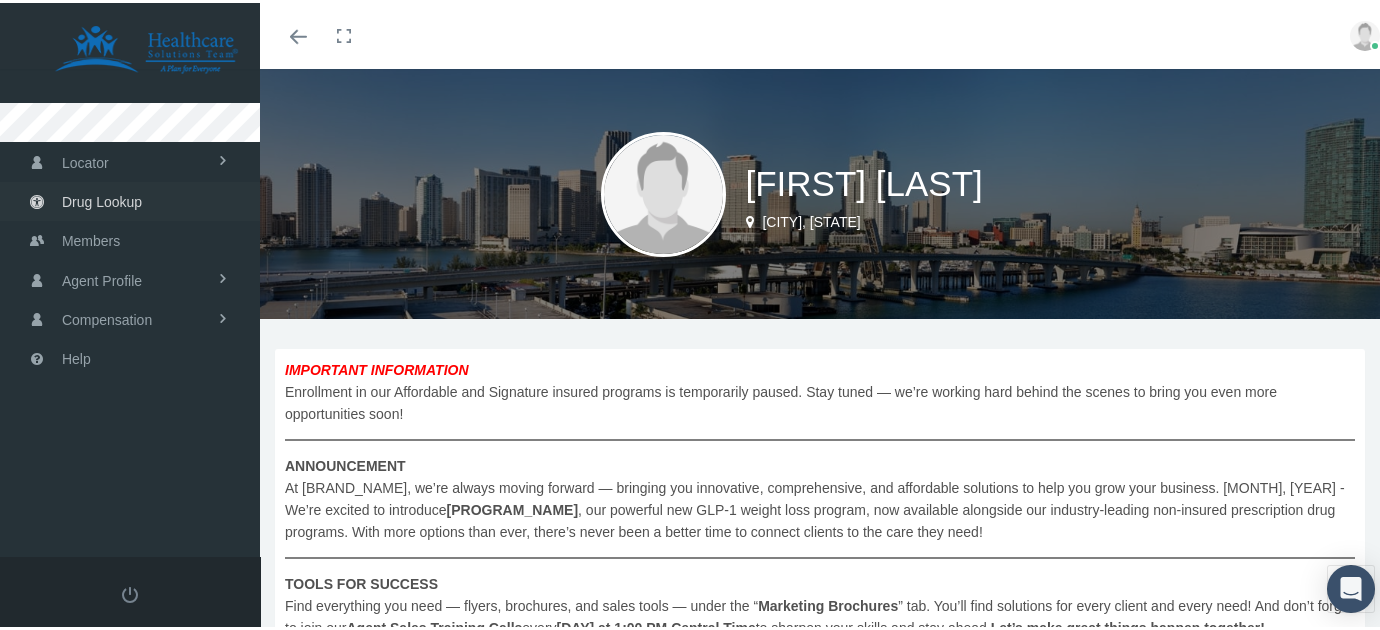 click on "Drug Lookup" at bounding box center [102, 199] 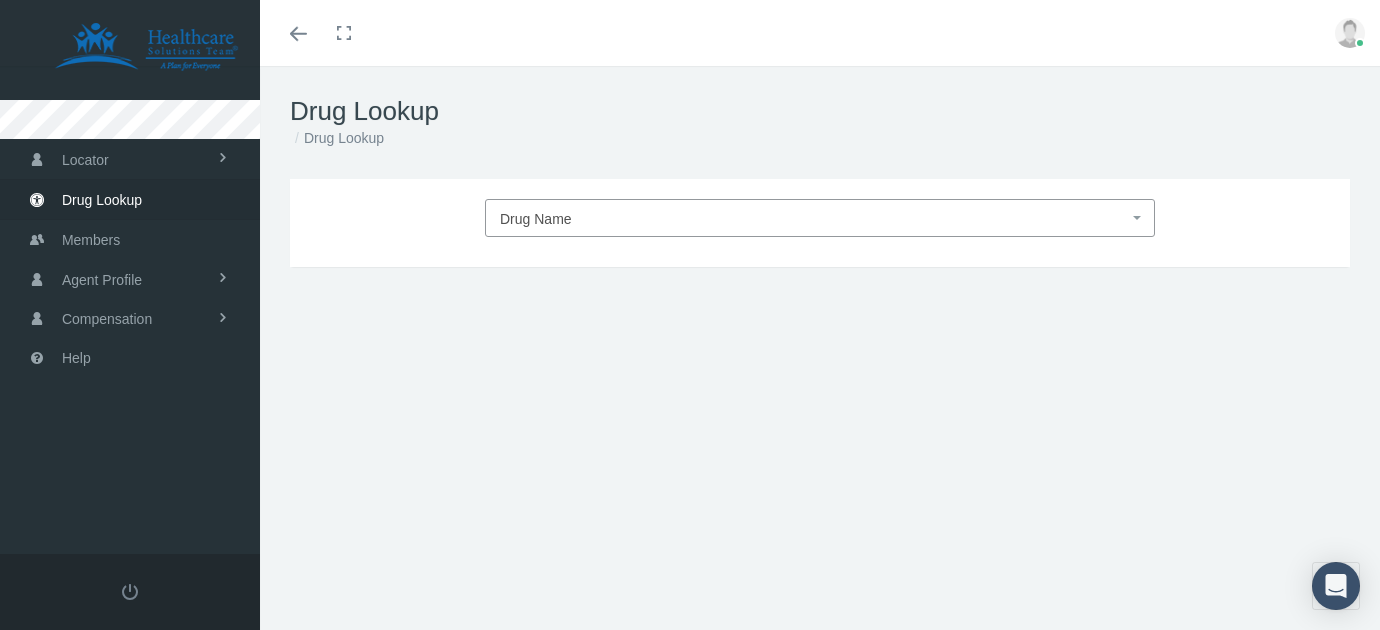 scroll, scrollTop: 0, scrollLeft: 0, axis: both 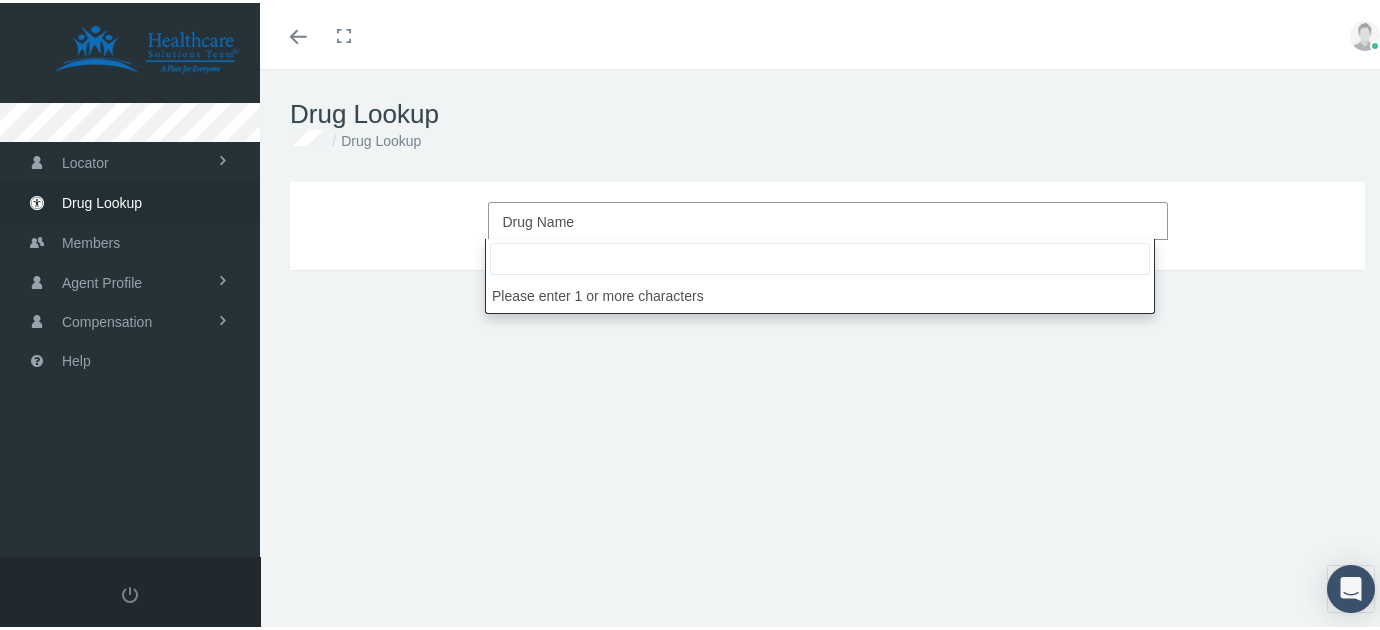 click on "Drug Name" at bounding box center (828, 218) 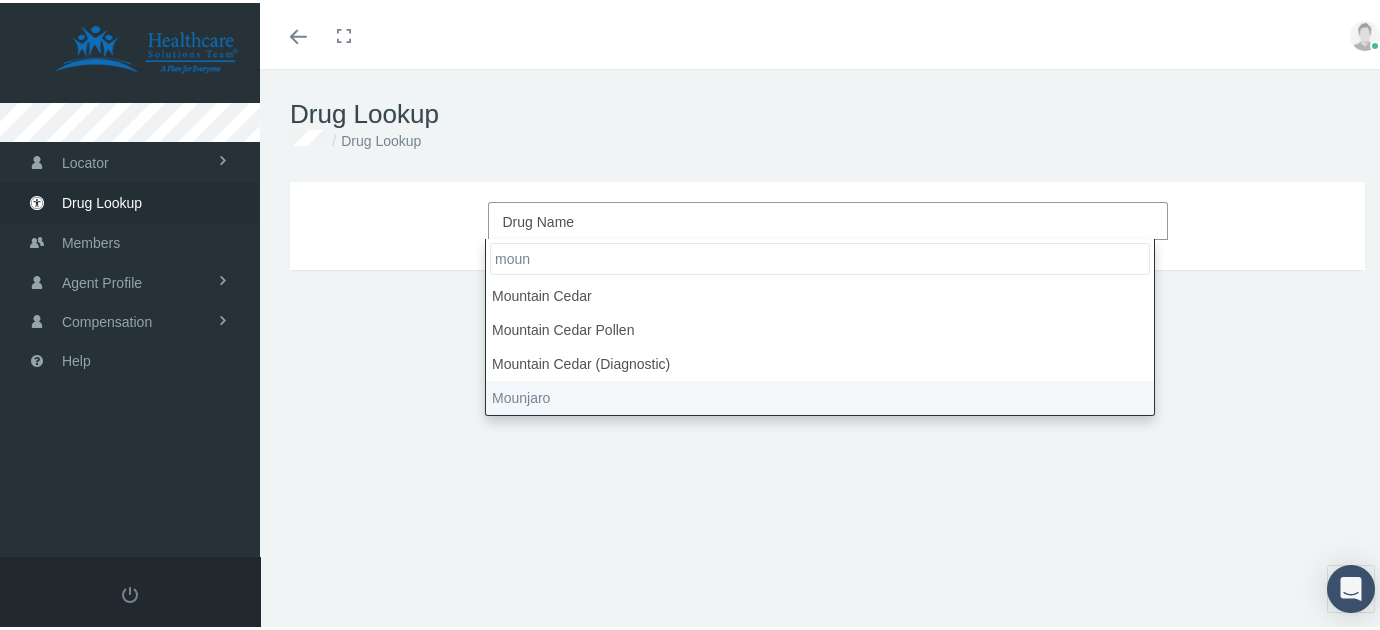 type on "moun" 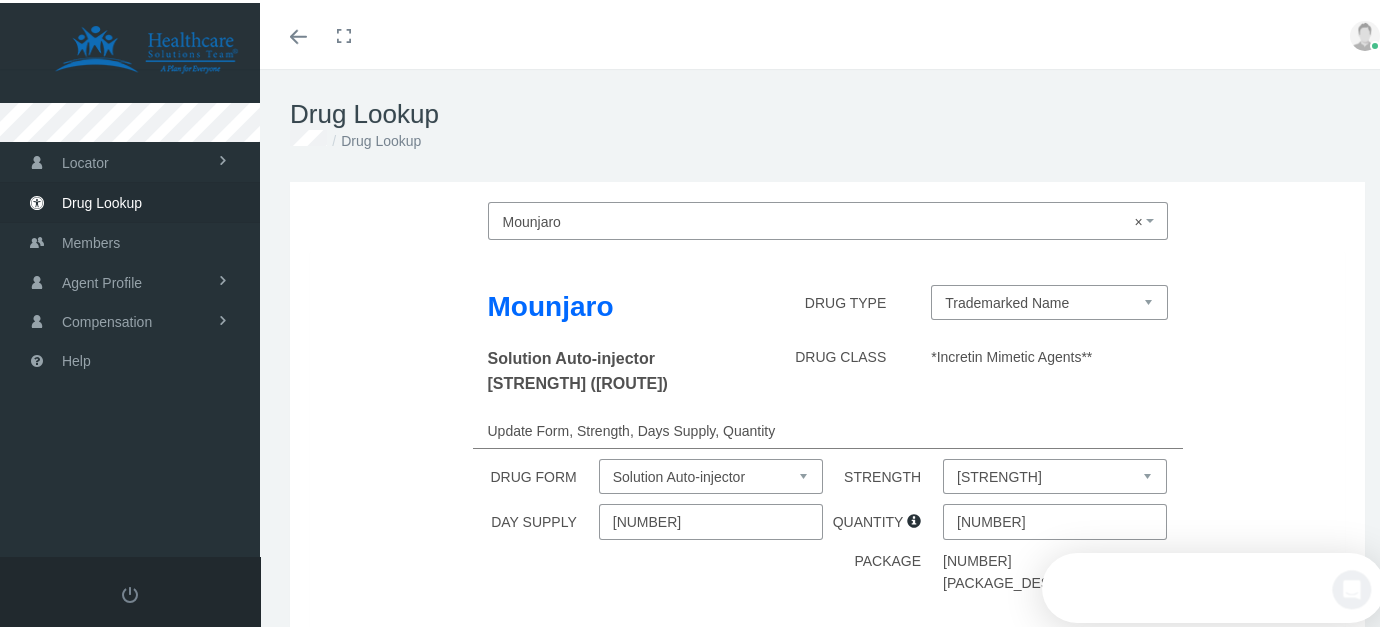 scroll, scrollTop: 0, scrollLeft: 0, axis: both 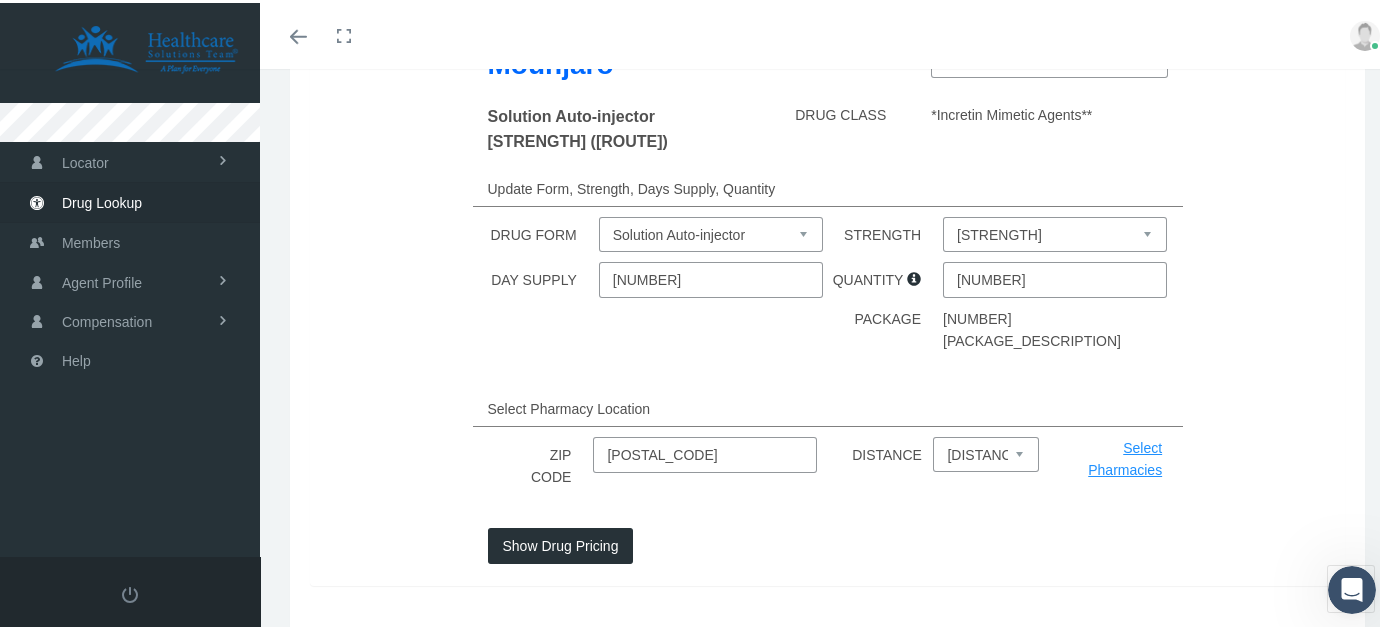 click on "32817" at bounding box center [705, 452] 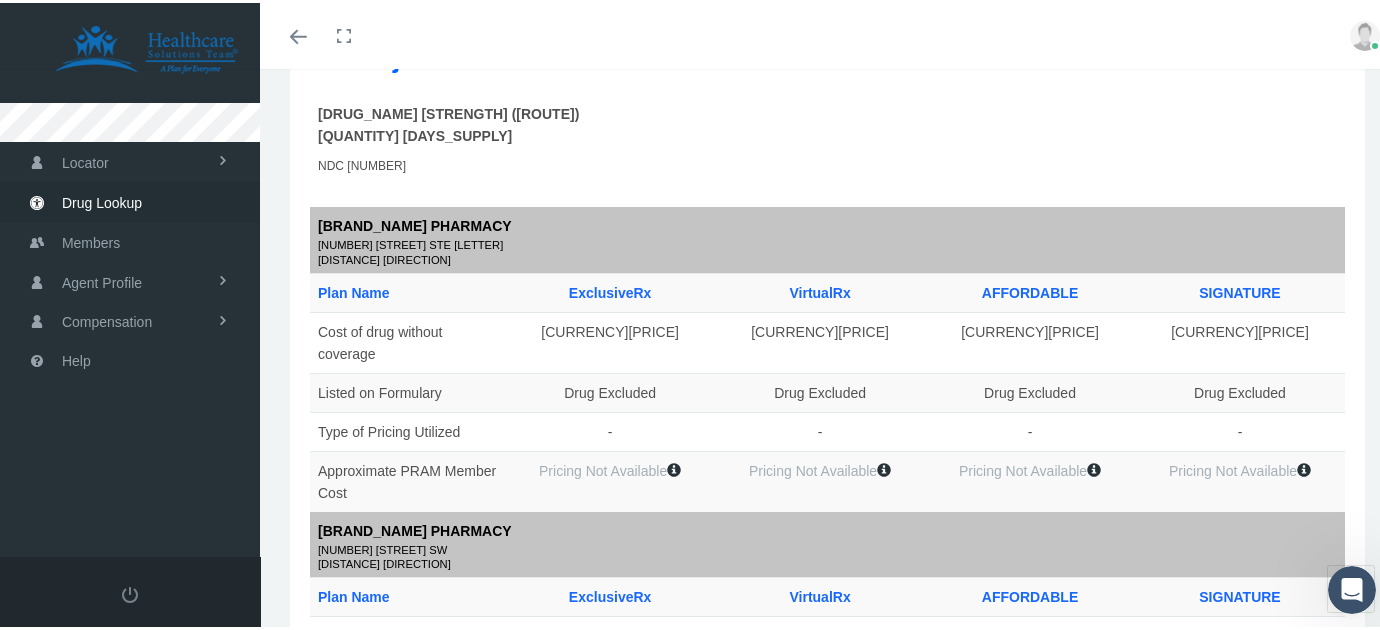 click at bounding box center (1090, 121) 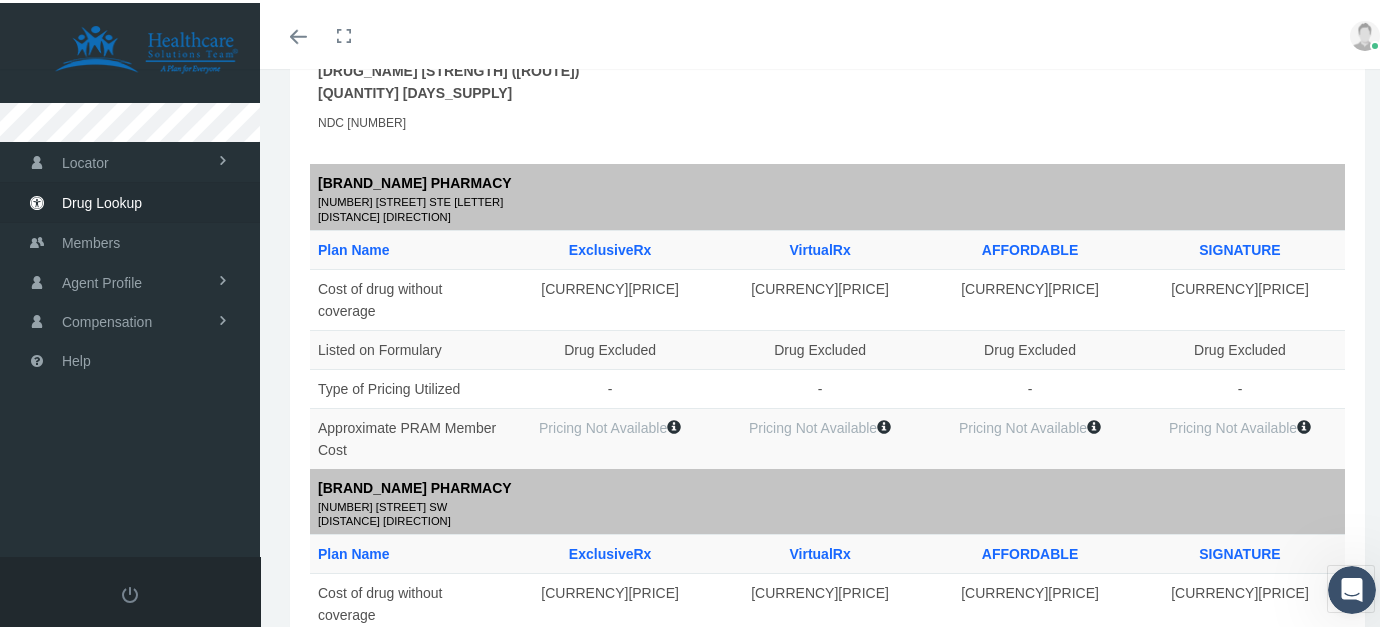 scroll, scrollTop: 0, scrollLeft: 0, axis: both 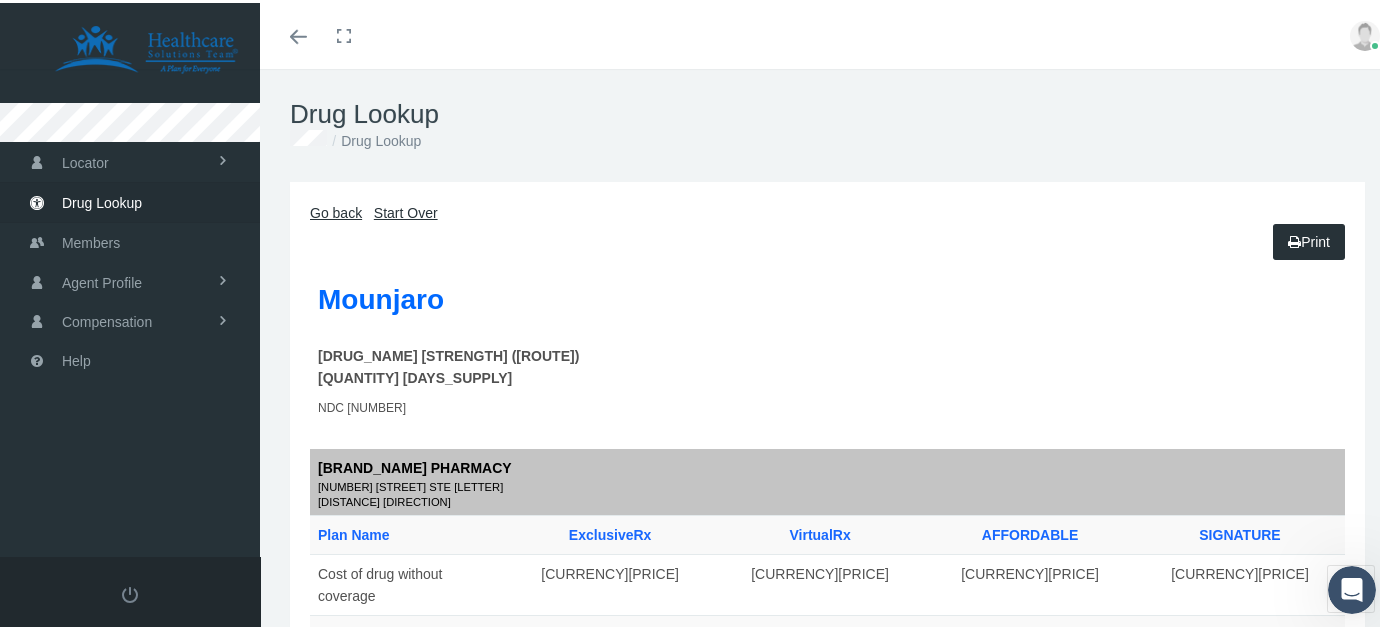 click on "Drug Lookup
Drug Lookup" at bounding box center (827, 122) 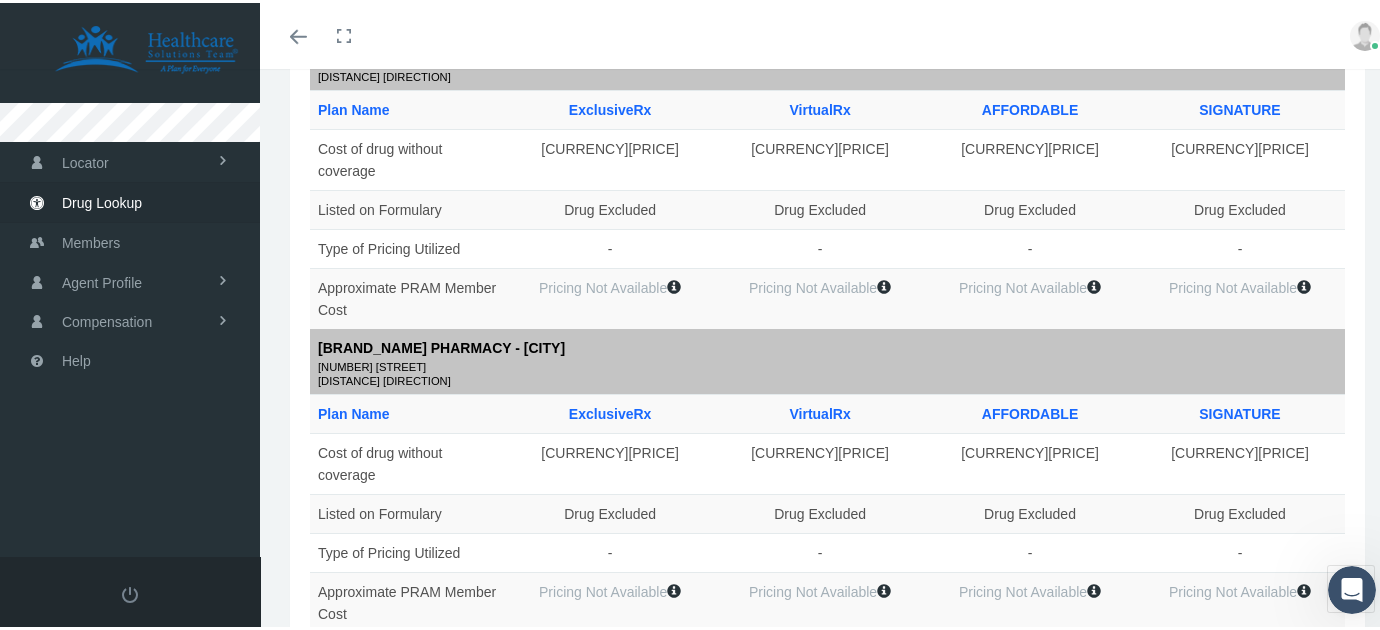 scroll, scrollTop: 2898, scrollLeft: 0, axis: vertical 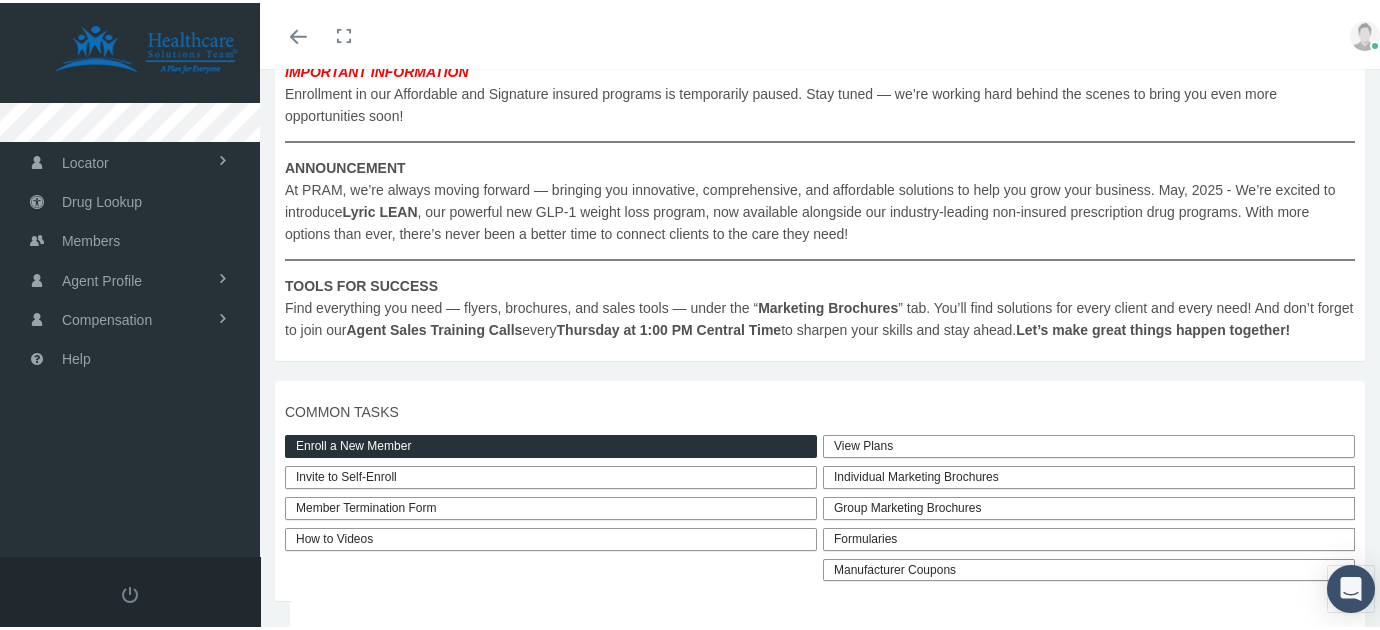click on "May, 2025 - We’re excited to introduce Lyric LEAN , our powerful new GLP-1 weight loss program, now available alongside our industry-leading non-insured prescription drug programs. With more options than ever, there’s never been a better time to connect clients to the care they need! TOOLS FOR SUCCESS Find everything you need — flyers, brochures, and sales tools — under the “ Marketing Brochures ” tab. You’ll find solutions for every client and every need! And don’t forget to join our Agent Sales Training Calls every Thursday at 1:00 PM Central Time to sharpen your skills and stay ahead. Let’s make great things happen together!" at bounding box center [820, 198] 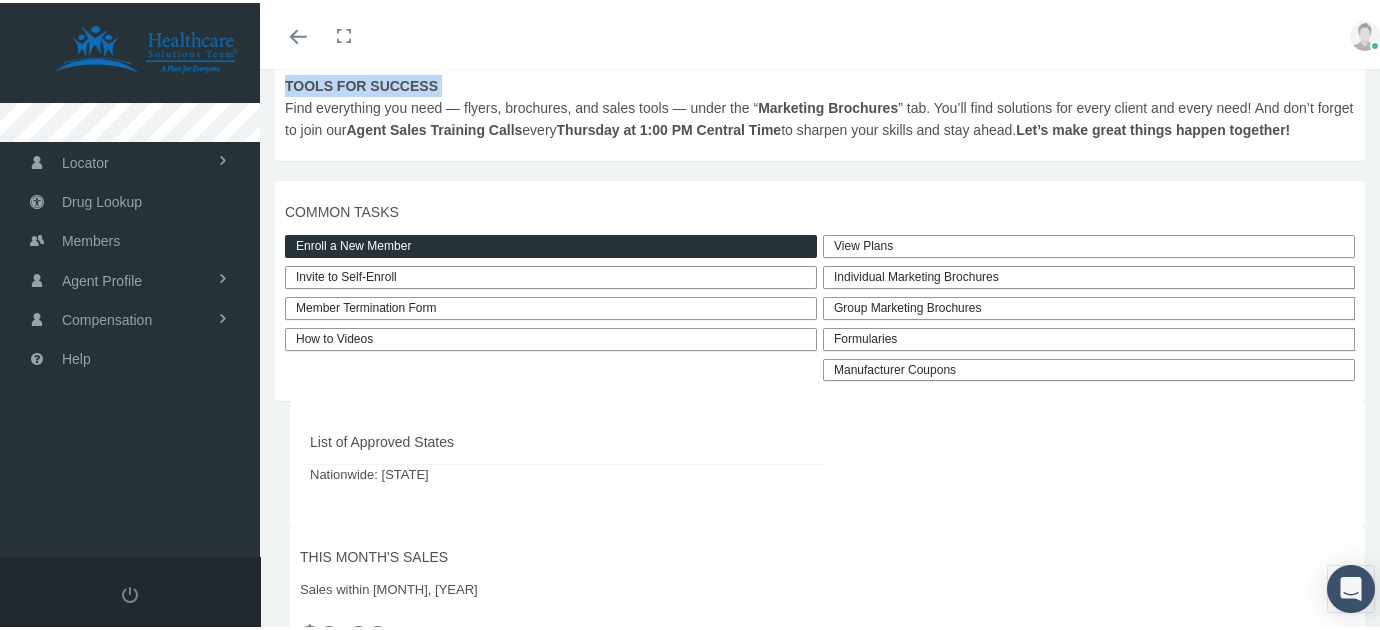 scroll, scrollTop: 625, scrollLeft: 0, axis: vertical 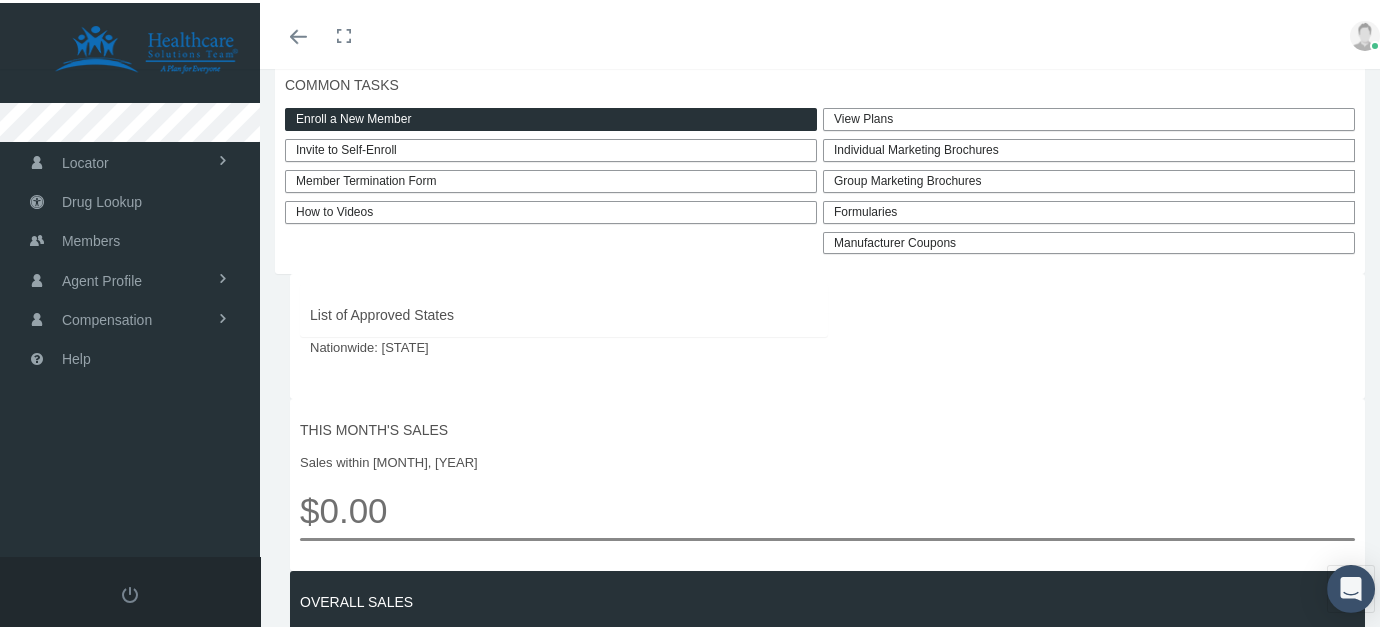 click on "Nationwide: [STATE]" at bounding box center [564, 345] 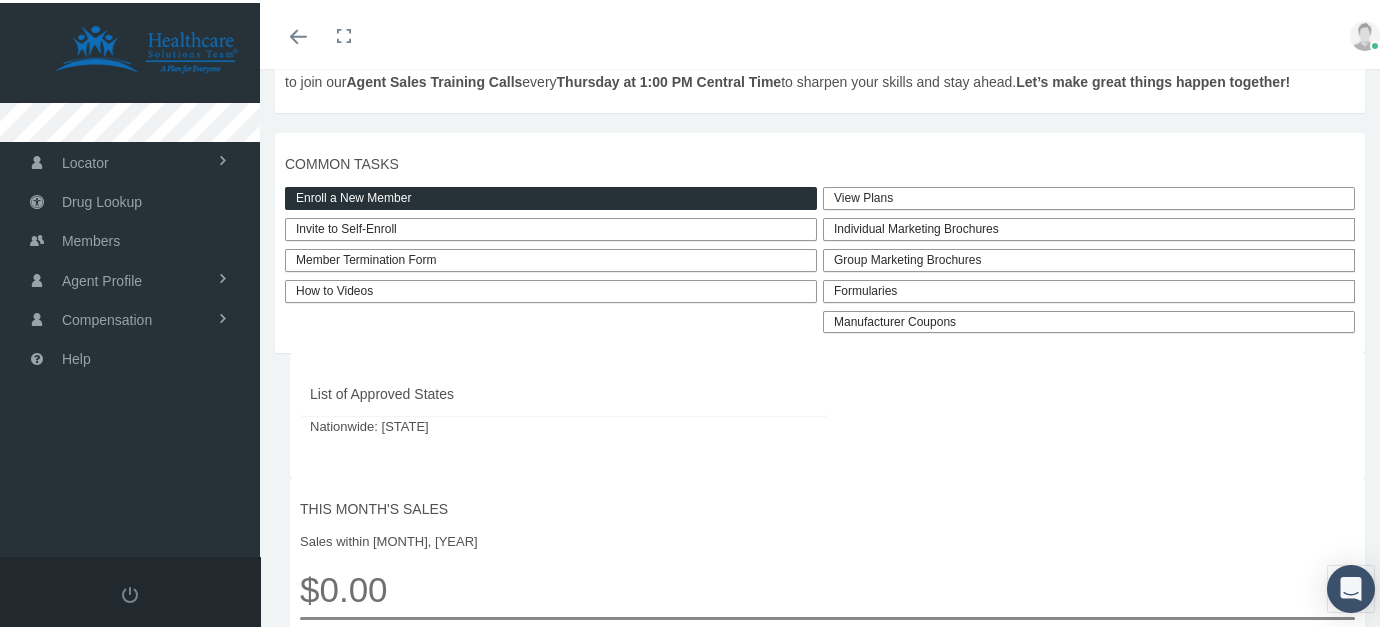 scroll, scrollTop: 543, scrollLeft: 0, axis: vertical 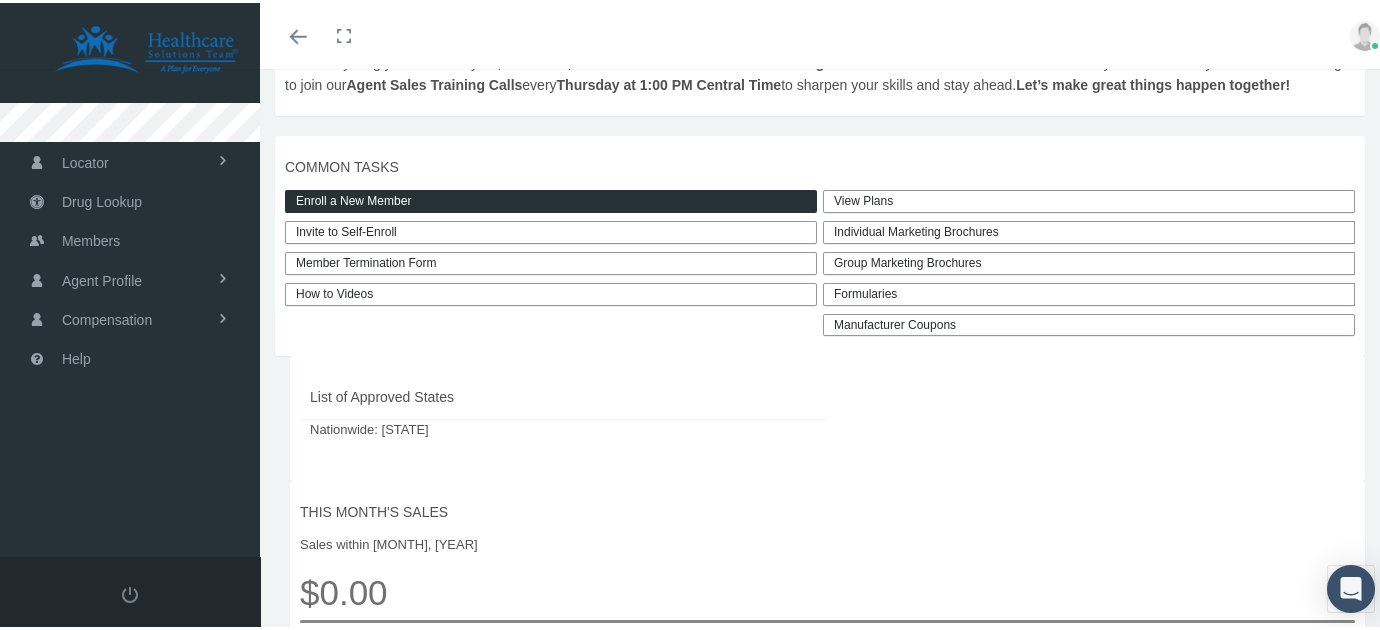 drag, startPoint x: 695, startPoint y: 370, endPoint x: 516, endPoint y: 420, distance: 185.8521 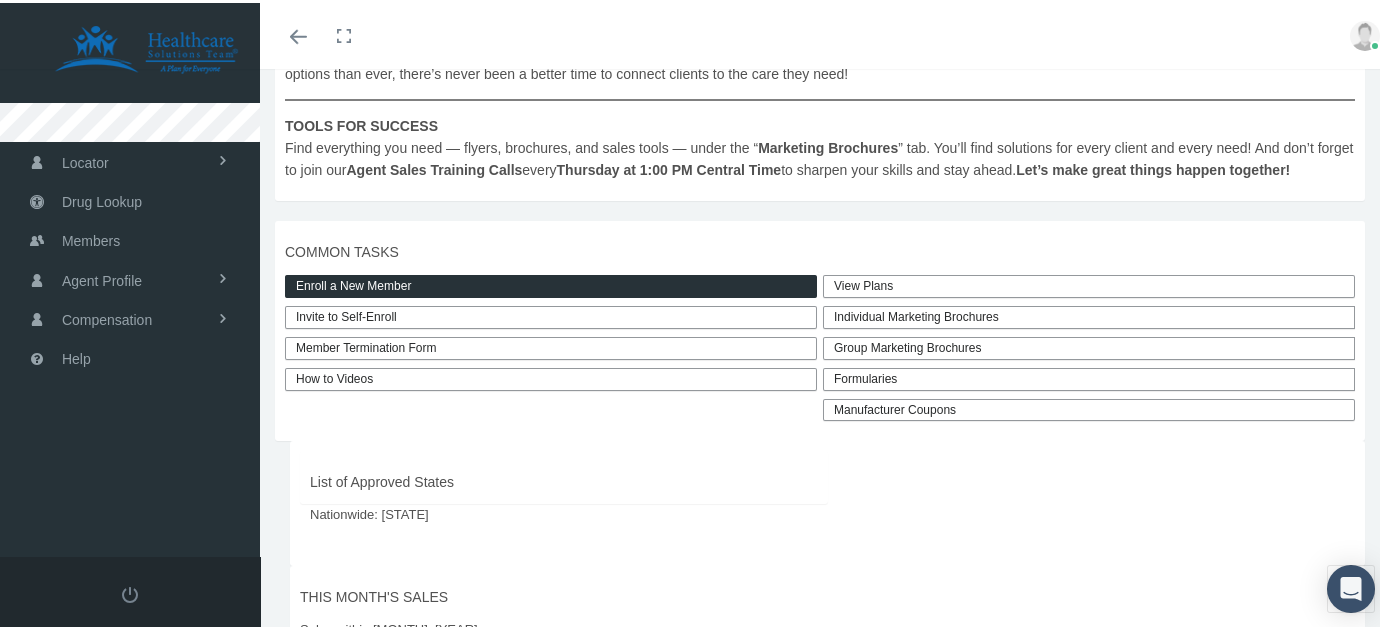 scroll, scrollTop: 428, scrollLeft: 0, axis: vertical 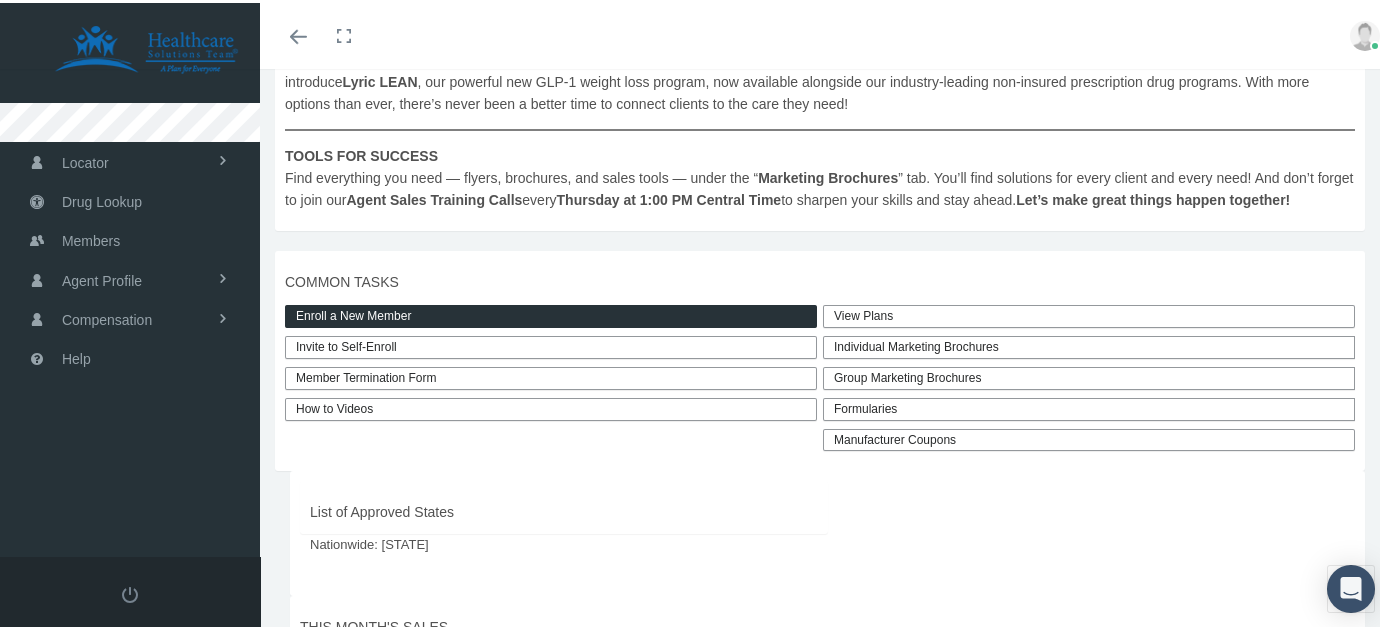 click on "View Plans" at bounding box center [1089, 313] 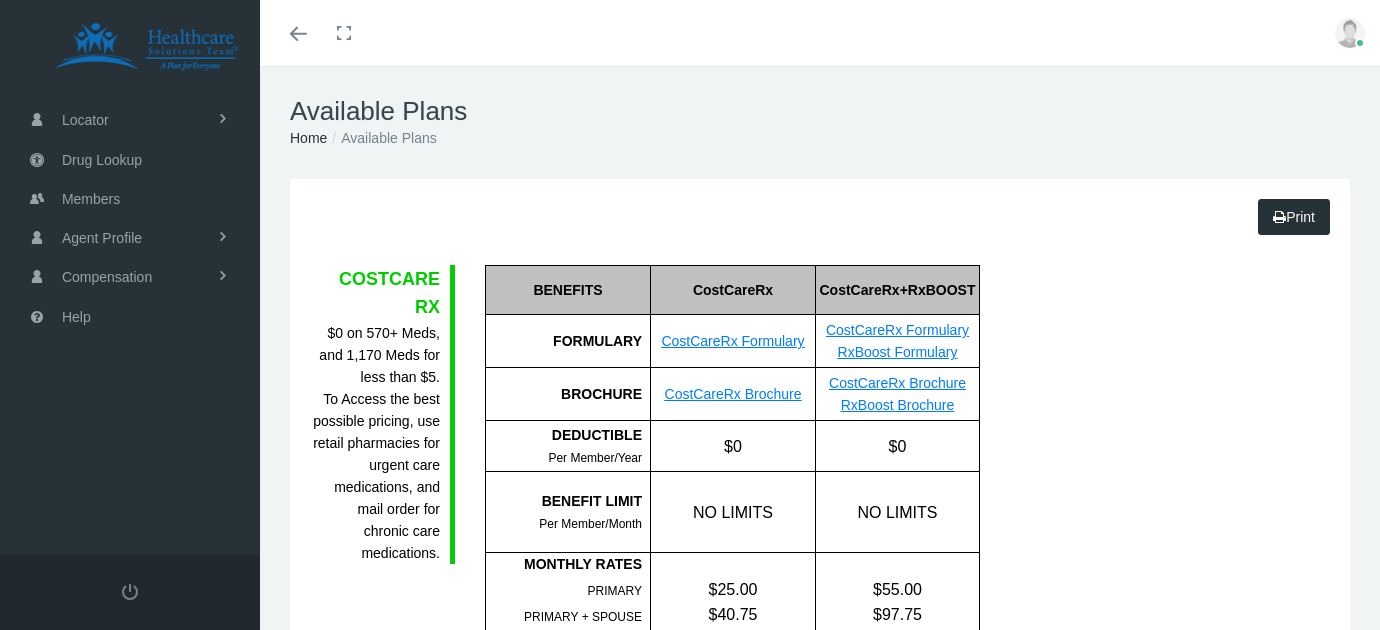 scroll, scrollTop: 0, scrollLeft: 0, axis: both 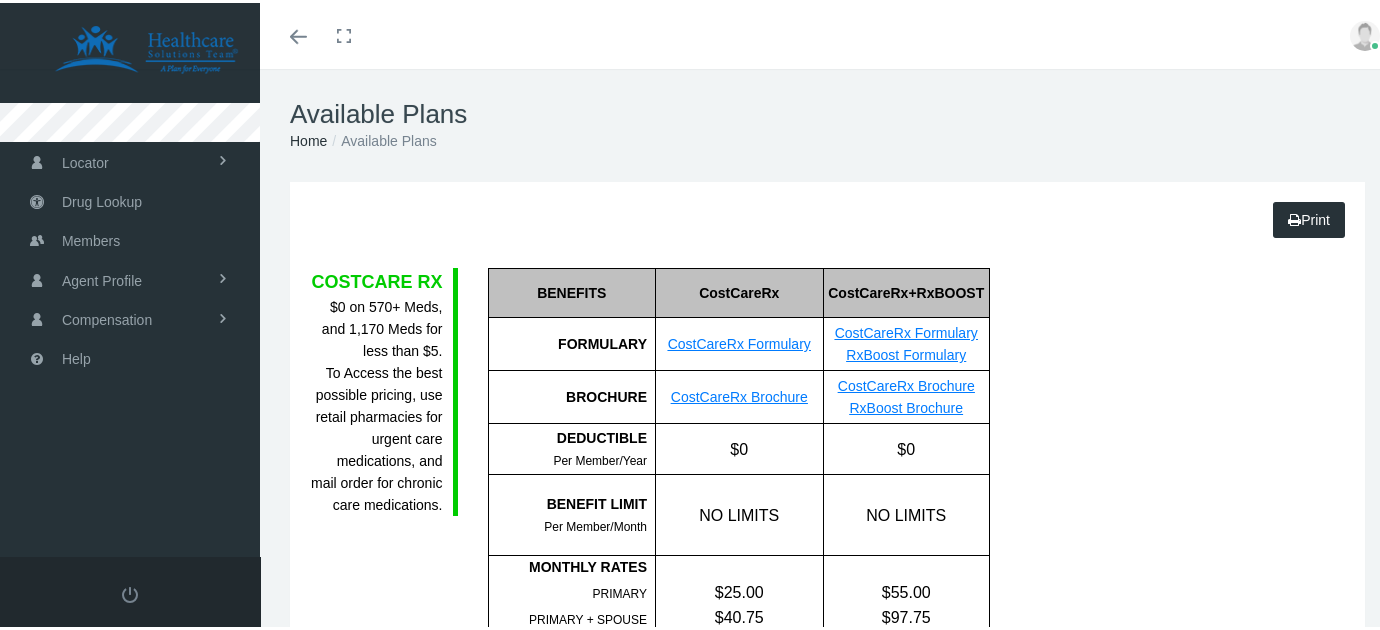 click on "COSTCARE RX
$0 on 570+ Meds, and 1,170 Meds for less than $5. To Access the best possible pricing, use retail pharmacies for urgent care medications, and mail order for chronic care medications.
Enroll Now
PRIMARY" at bounding box center (827, 1730) 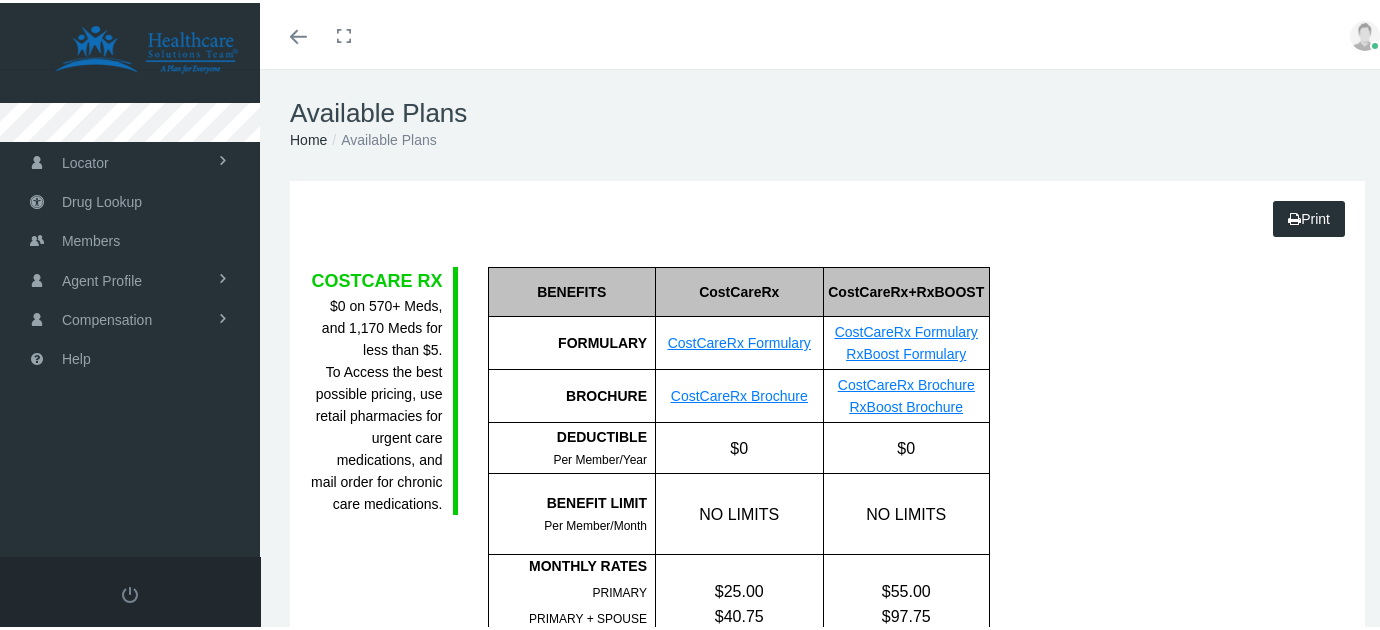 scroll, scrollTop: 0, scrollLeft: 0, axis: both 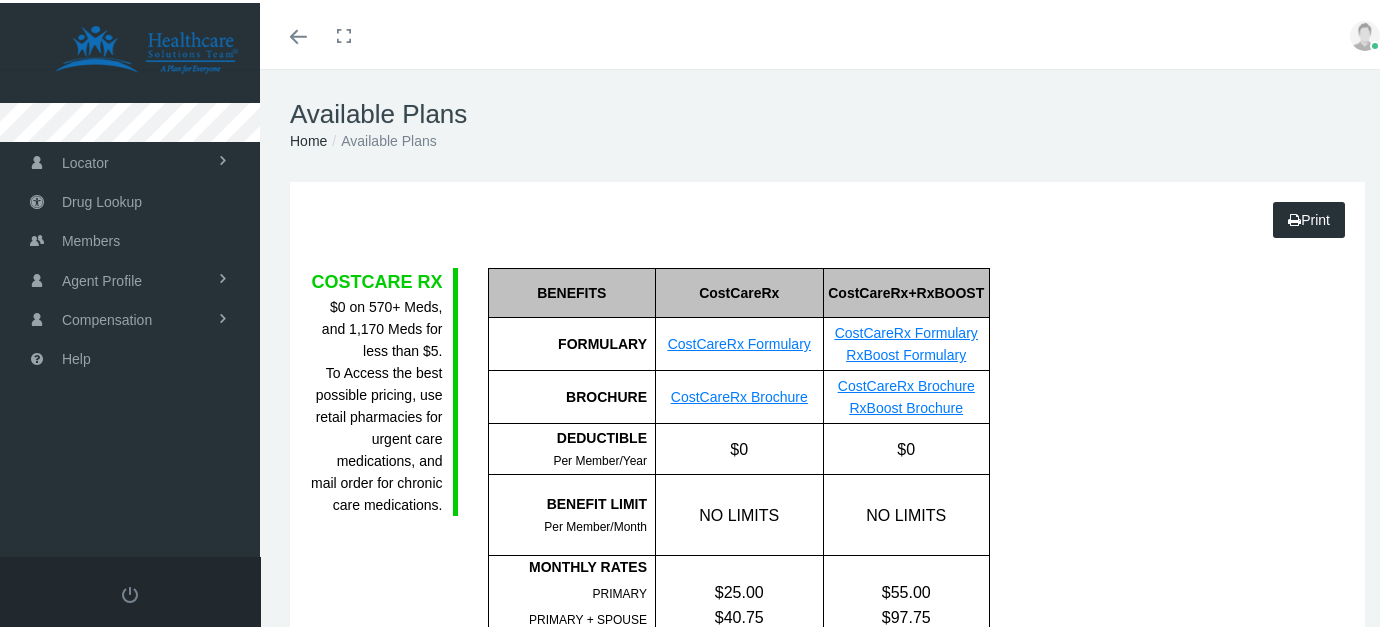 click on "Print
COSTCARE RX
$0 on 570+ Meds, and 1,170 Meds for less than $5. To Access the best possible pricing, use retail pharmacies for urgent care medications, and mail order for chronic care medications.
PRIMARY" at bounding box center (827, 1717) 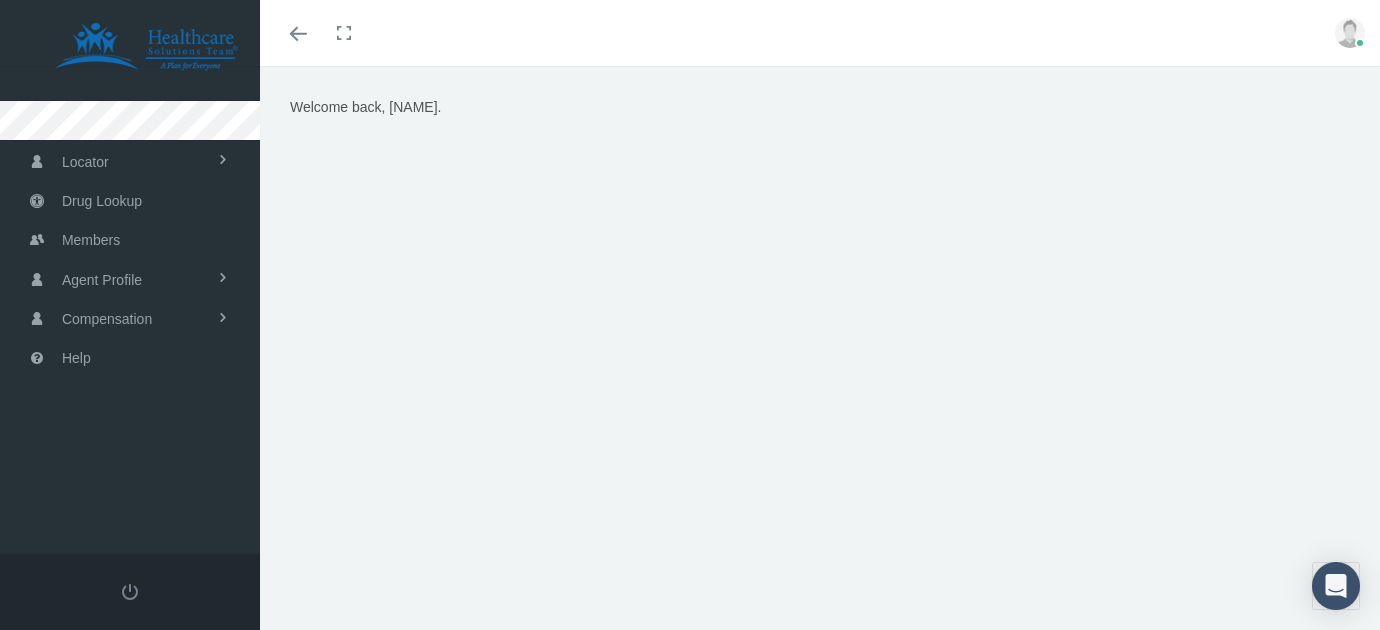 scroll, scrollTop: 0, scrollLeft: 0, axis: both 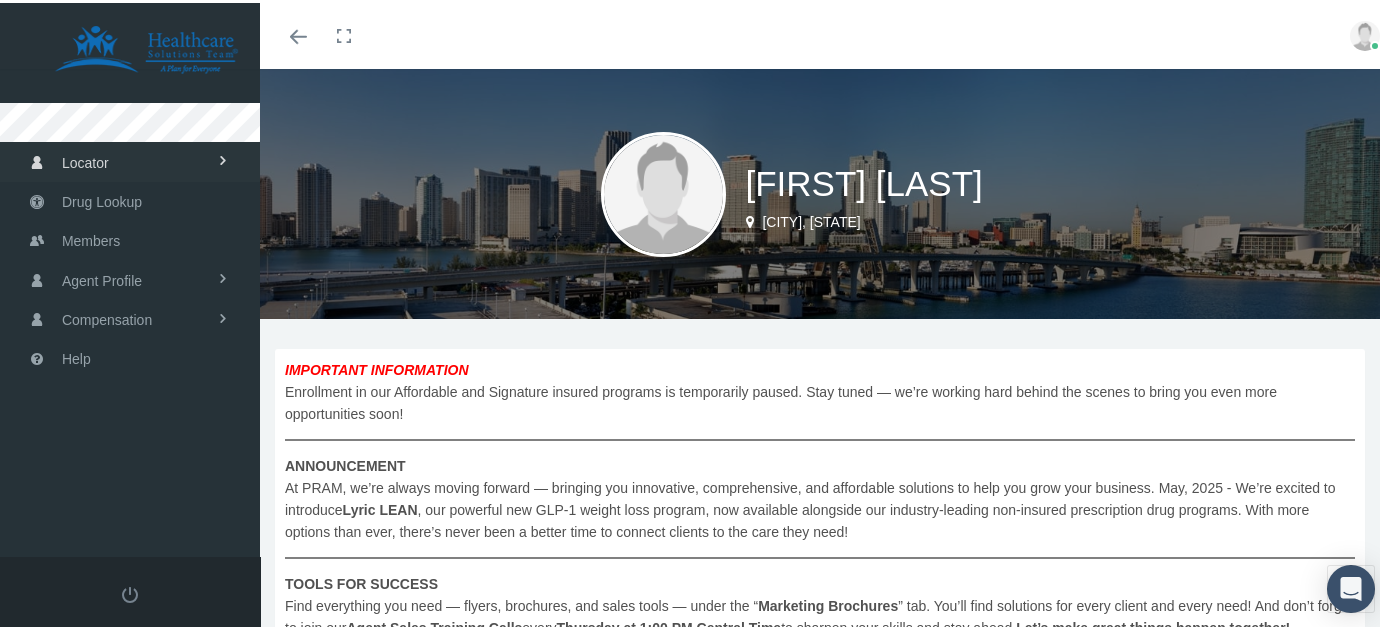 click on "Locator" at bounding box center [130, 158] 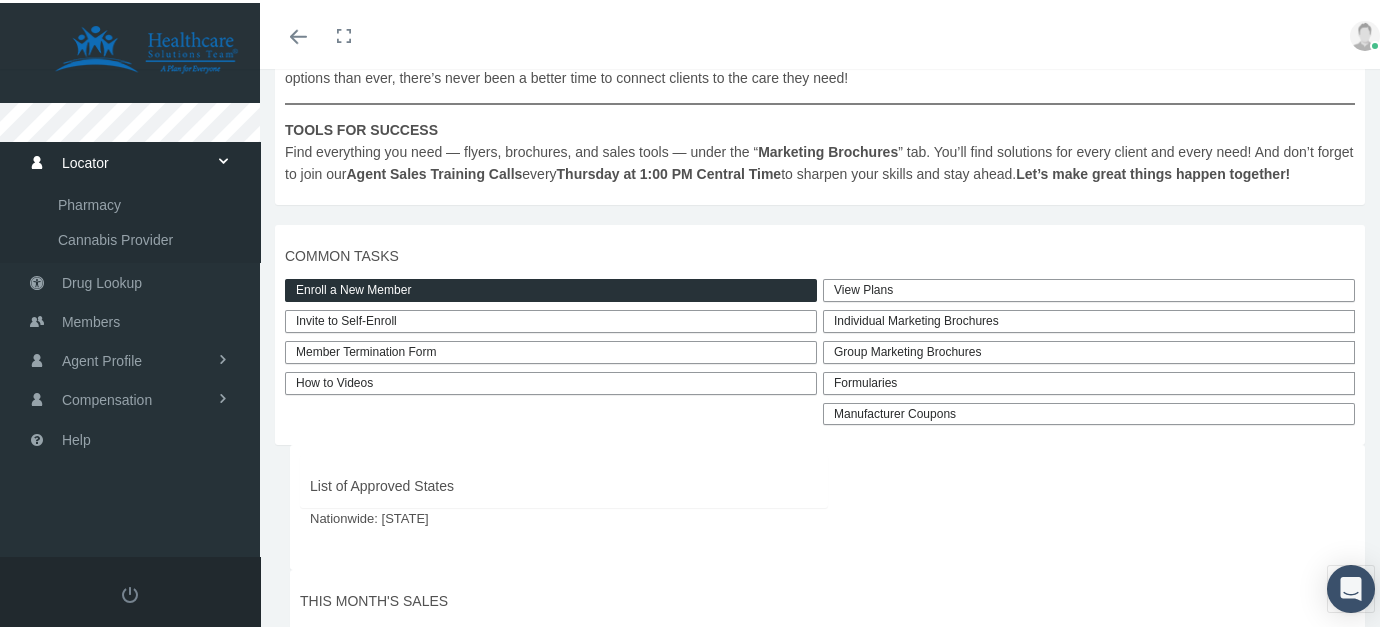 scroll, scrollTop: 459, scrollLeft: 0, axis: vertical 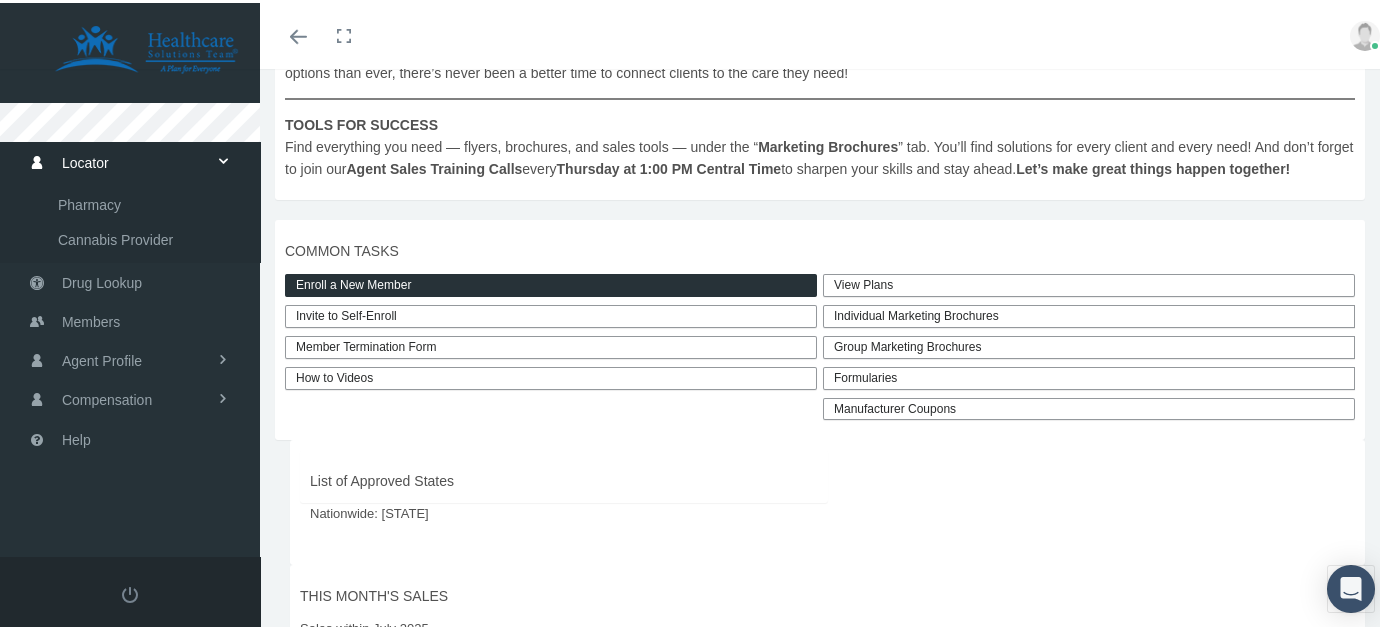 click on "IMPORTANT INFORMATION Enrollment in our Affordable and Signature insured programs is temporarily paused. Stay tuned — we’re working hard behind the scenes to bring you even more opportunities soon! ANNOUNCEMENT At PRAM, we’re always moving forward — bringing you innovative, comprehensive, and affordable solutions to help you grow your business. May, 2025 - We’re excited to introduce  Lyric LEAN , our powerful new GLP-1 weight loss program, now available alongside our industry-leading non-insured prescription drug programs. With more options than ever, there’s never been a better time to connect clients to the care they need! TOOLS FOR SUCCESS Find everything you need — flyers, brochures, and sales tools — under the “ Marketing Brochures ” tab. You’ll find solutions for every client and every need! And don’t forget to join our  Agent Sales Training Calls  every  Thursday at 1:00 PM Central Time  to sharpen your skills and stay ahead. Let’s make great things happen together!" at bounding box center (820, 37) 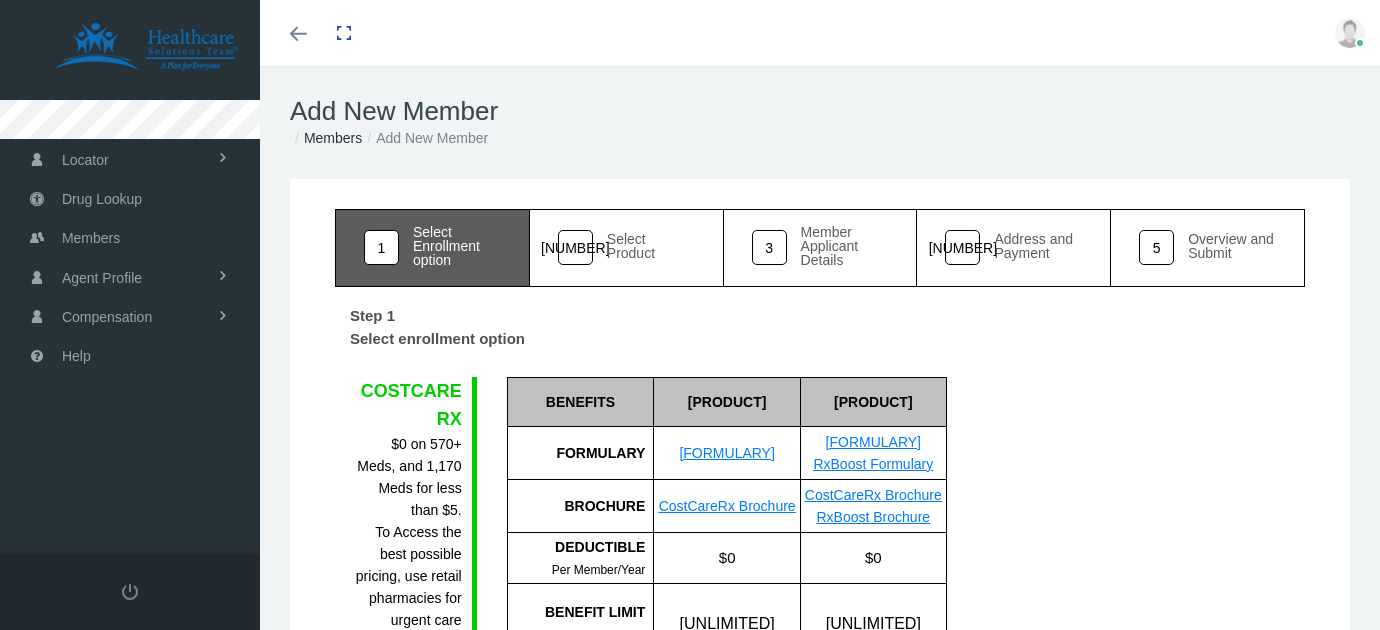 scroll, scrollTop: 0, scrollLeft: 0, axis: both 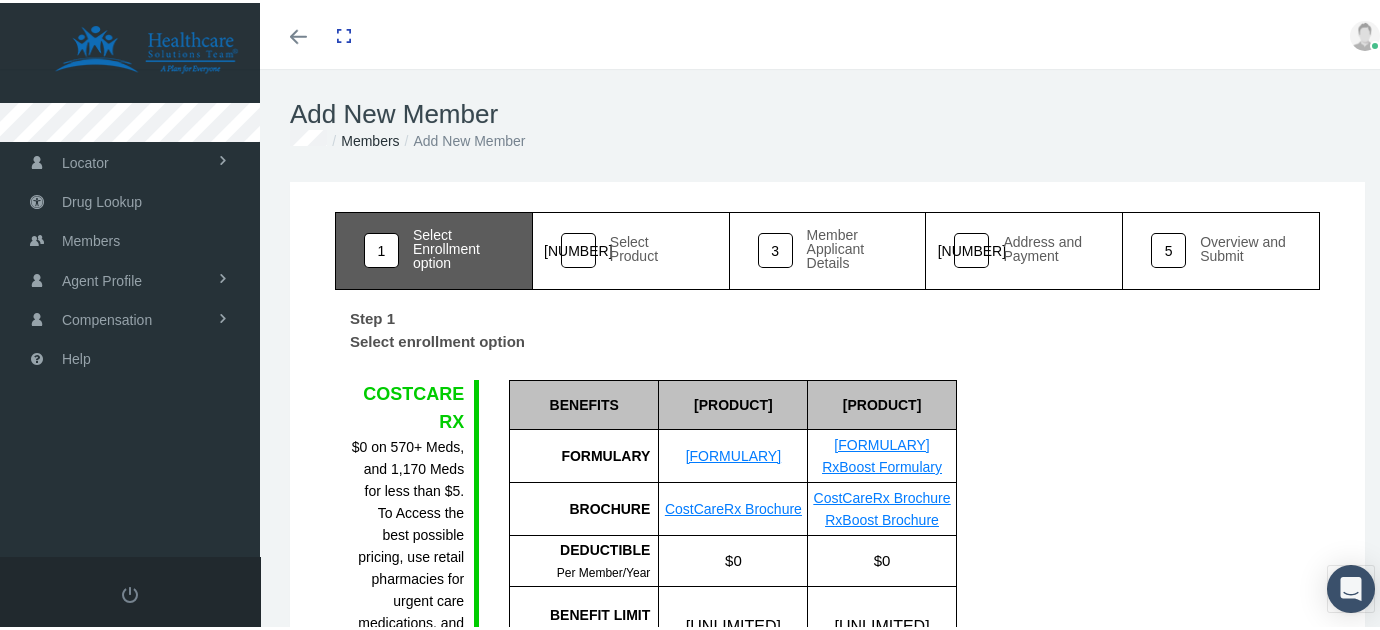 click on "FG = Formulary Generic
FB = Formulary Brand
NF = Non-Formulary" at bounding box center (1051, 591) 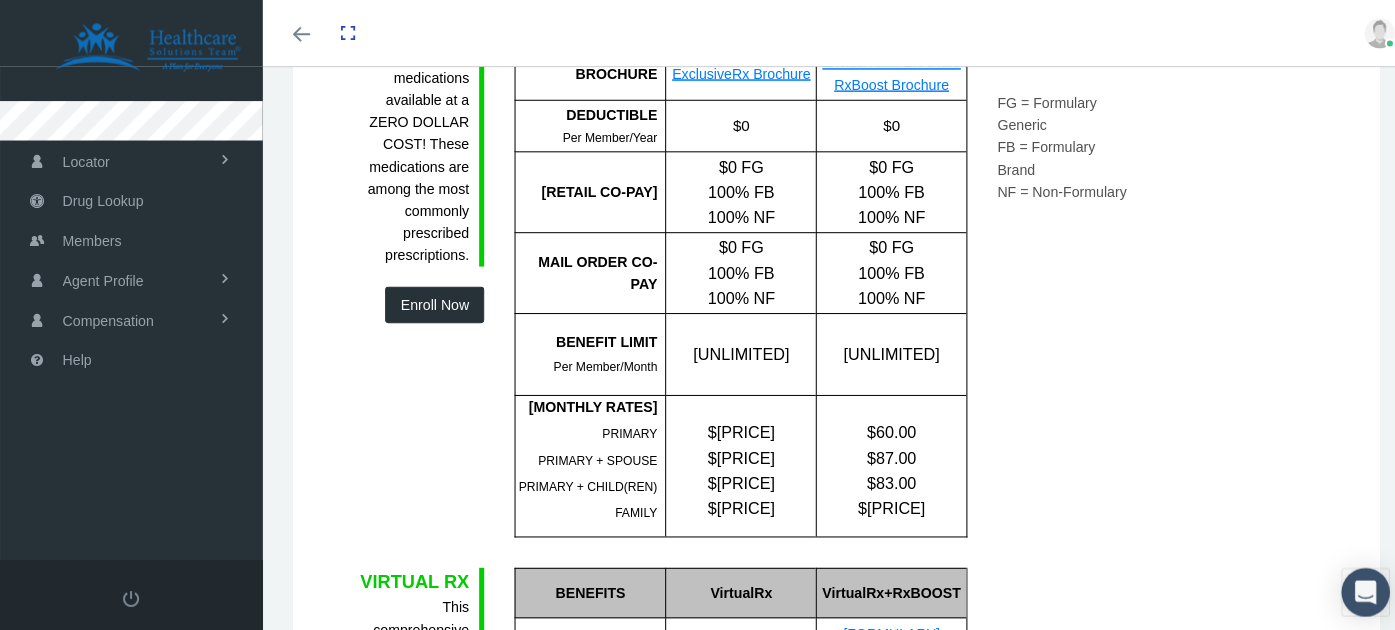 scroll, scrollTop: 763, scrollLeft: 0, axis: vertical 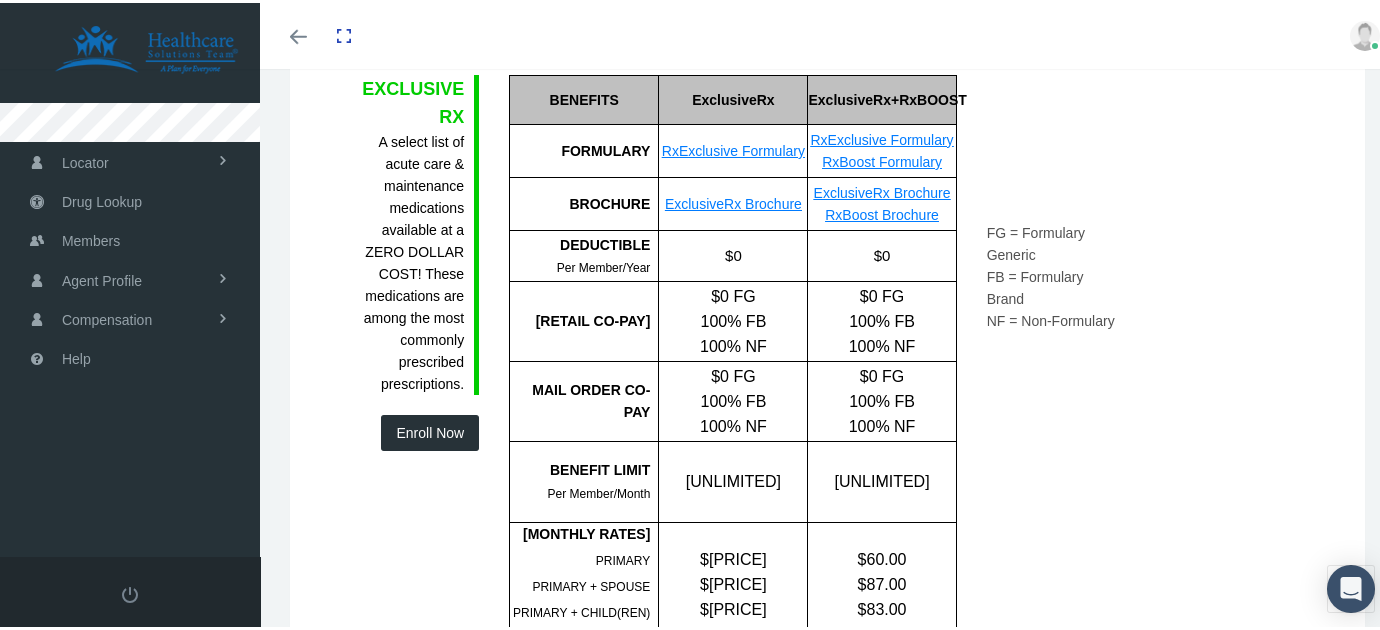 click on "Enroll Now" at bounding box center [430, 430] 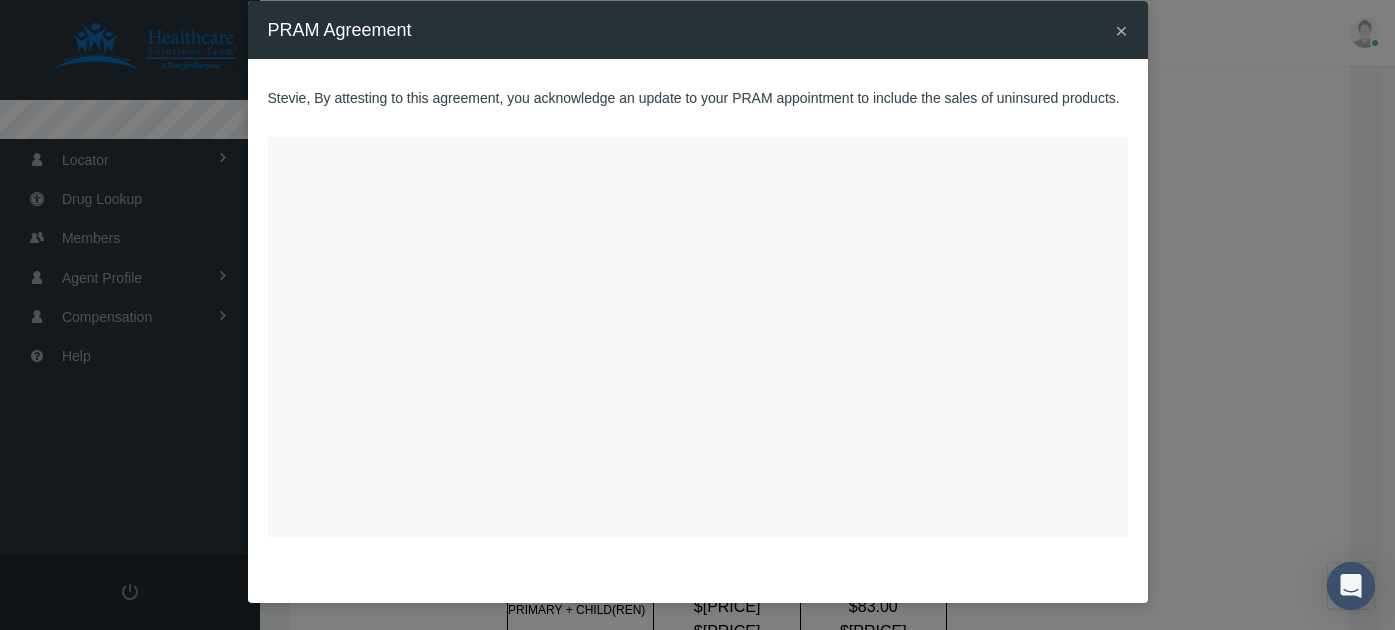 scroll, scrollTop: 32, scrollLeft: 0, axis: vertical 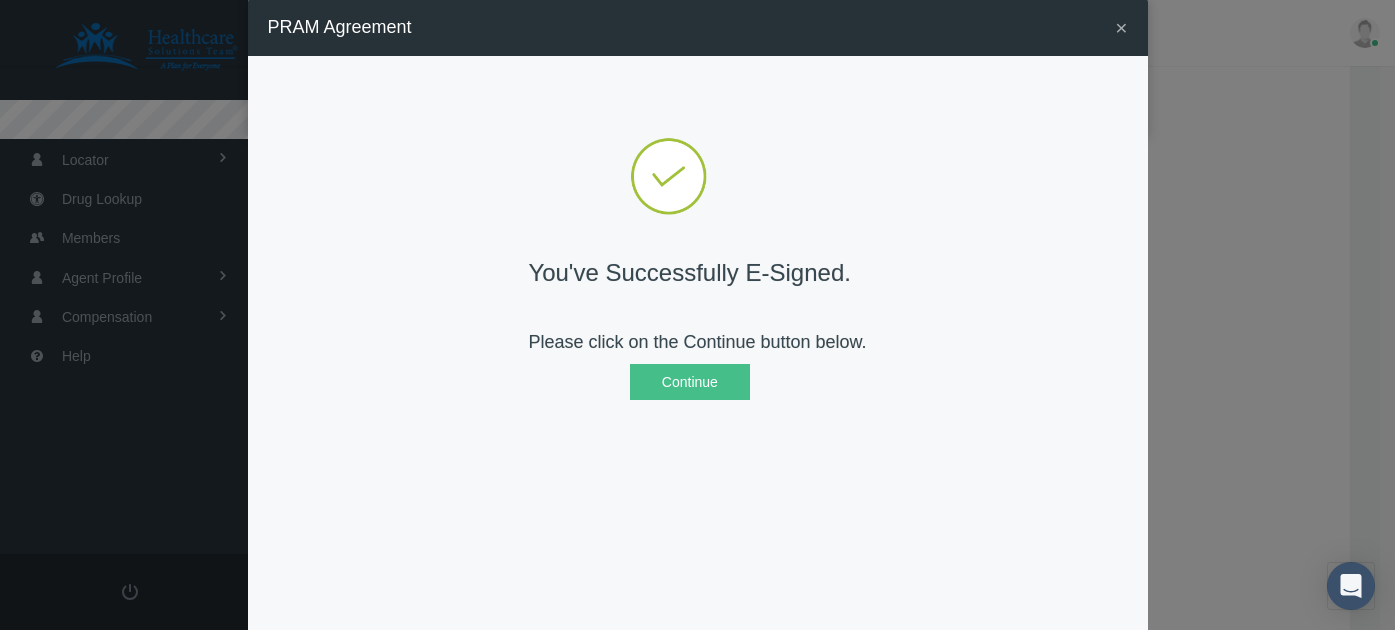 click on "Continue" at bounding box center [690, 382] 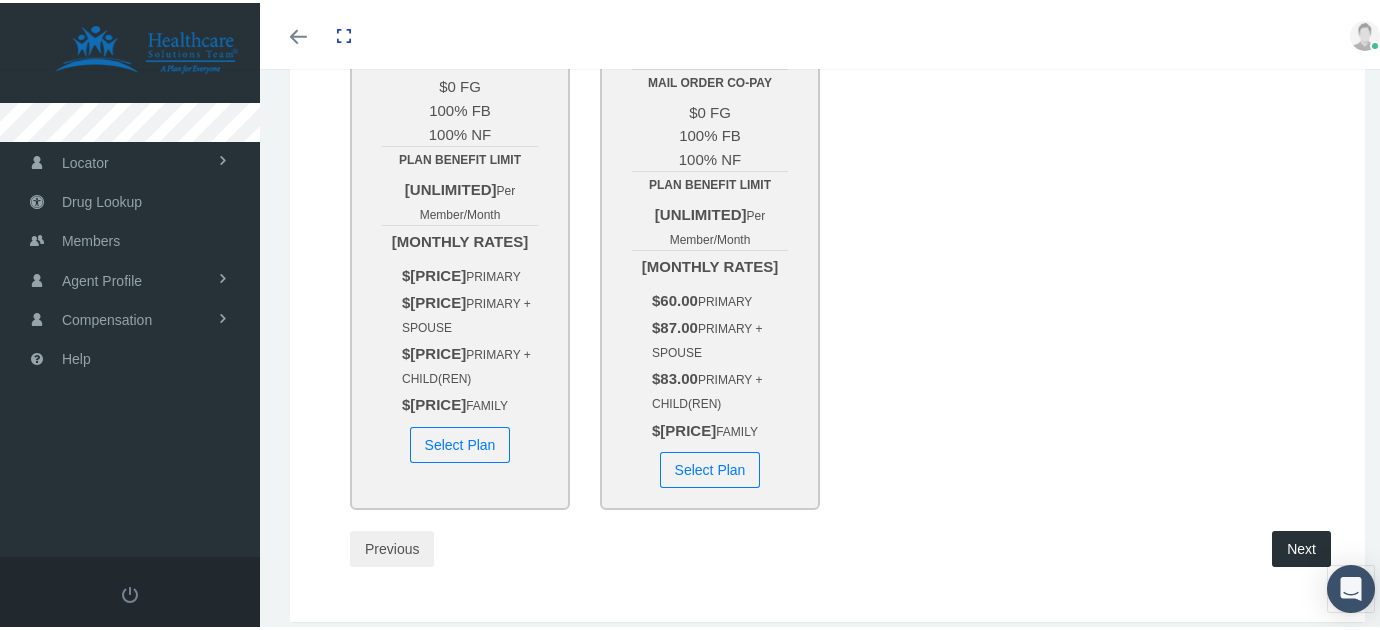 scroll, scrollTop: 615, scrollLeft: 0, axis: vertical 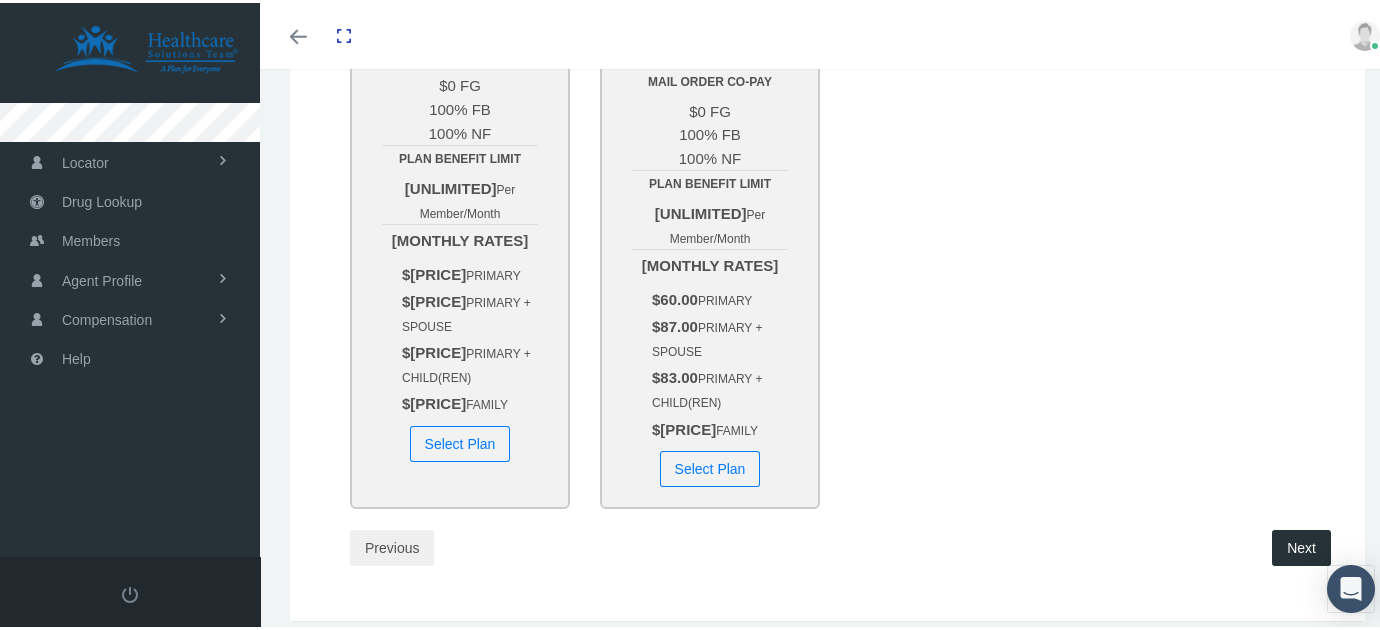 click at bounding box center (918, 134) 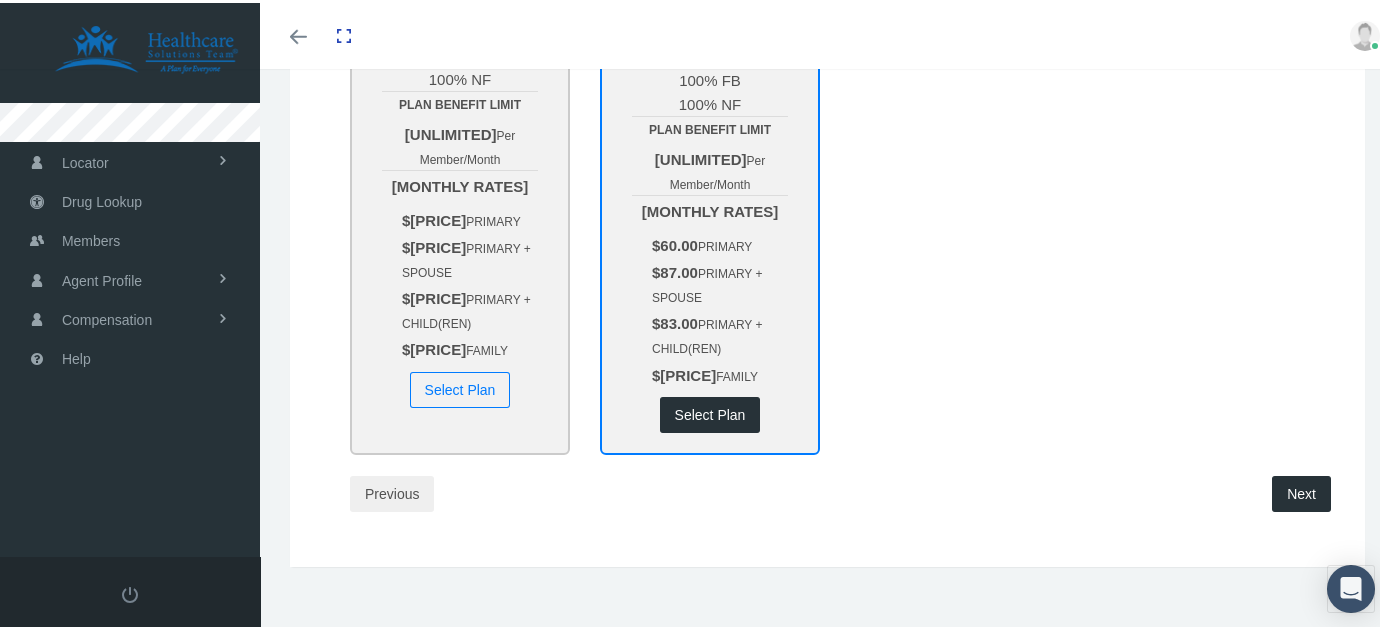 scroll, scrollTop: 685, scrollLeft: 0, axis: vertical 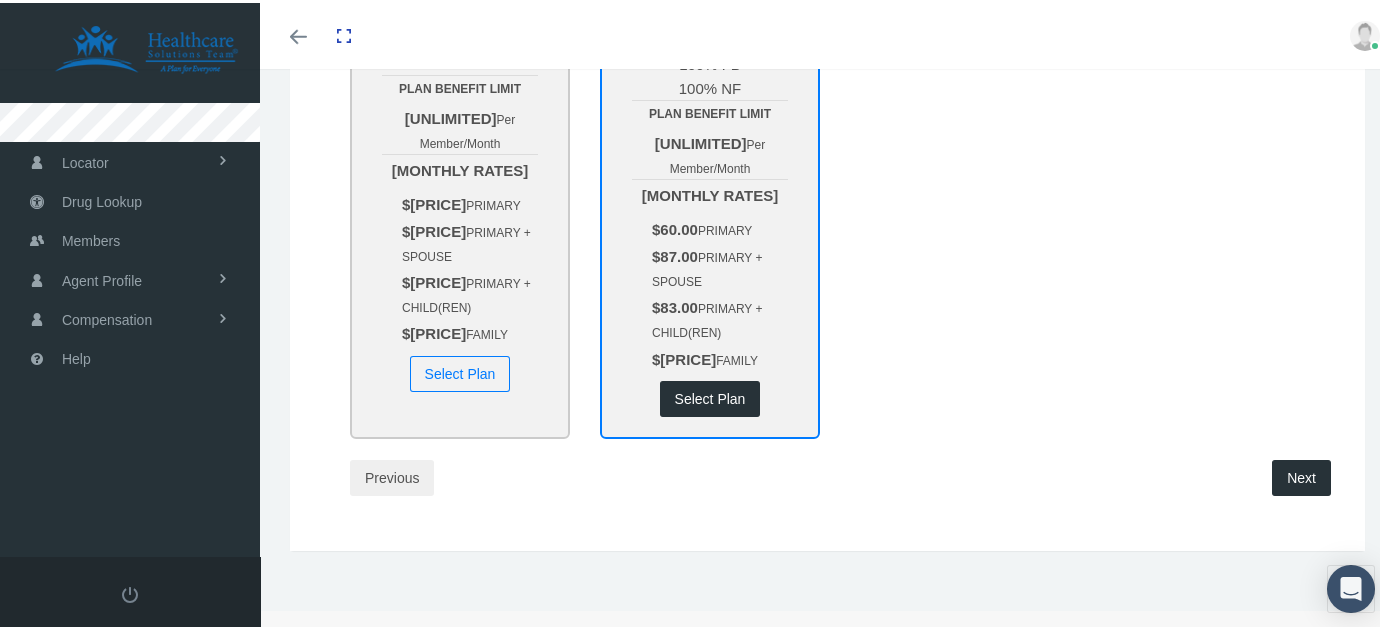 click at bounding box center (918, 64) 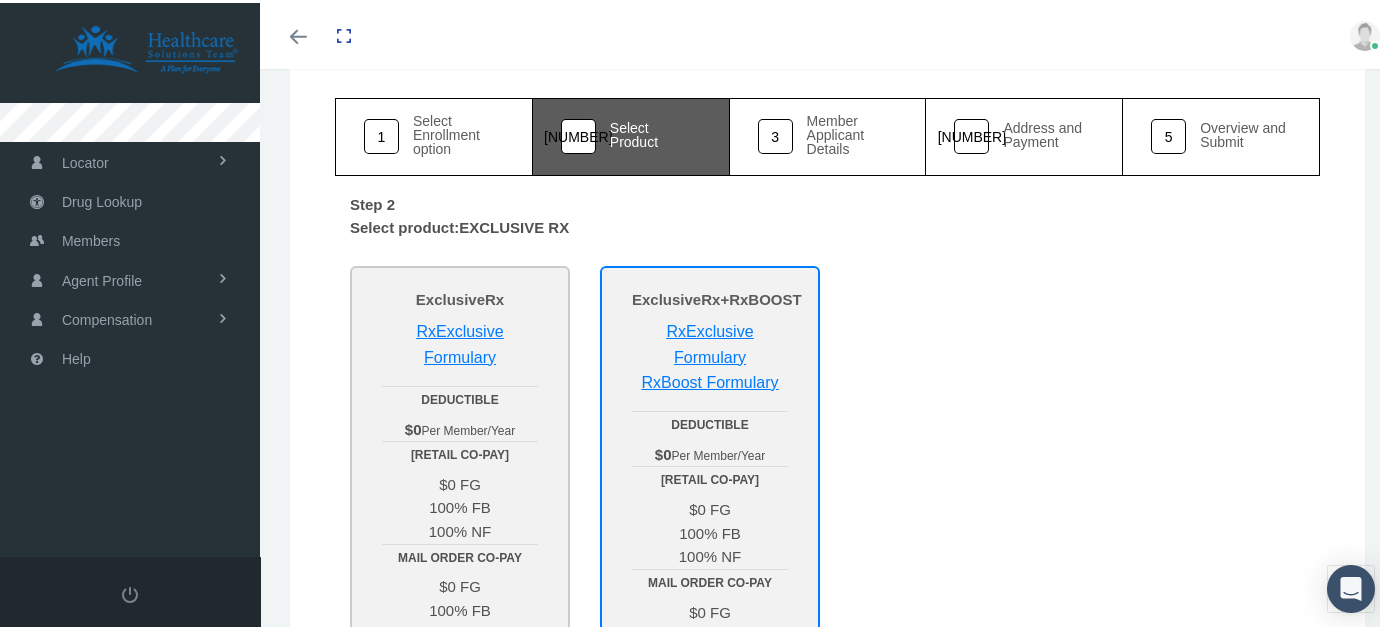scroll, scrollTop: 0, scrollLeft: 0, axis: both 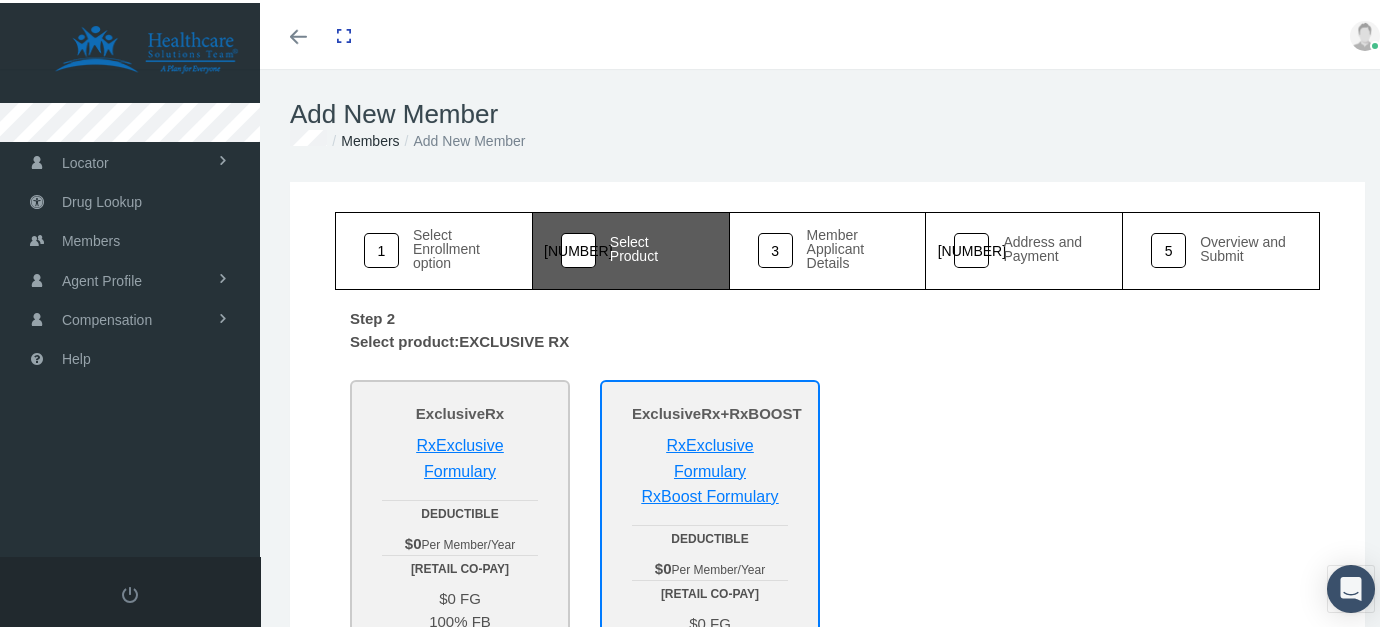 click on "Step 2
Select product:  EXCLUSIVE RX
Save your members money on speciality prescriptions by getting pram's speciality product!
Selected State:
$0 FG" at bounding box center (827, 745) 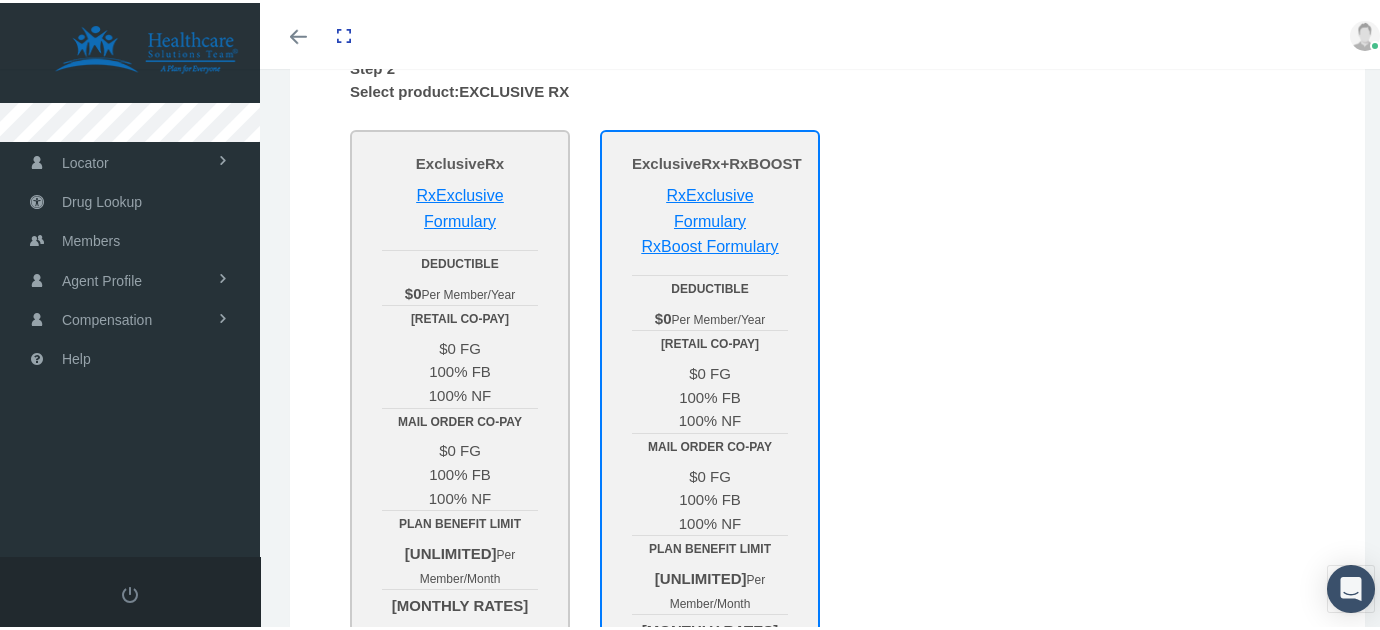 scroll, scrollTop: 685, scrollLeft: 0, axis: vertical 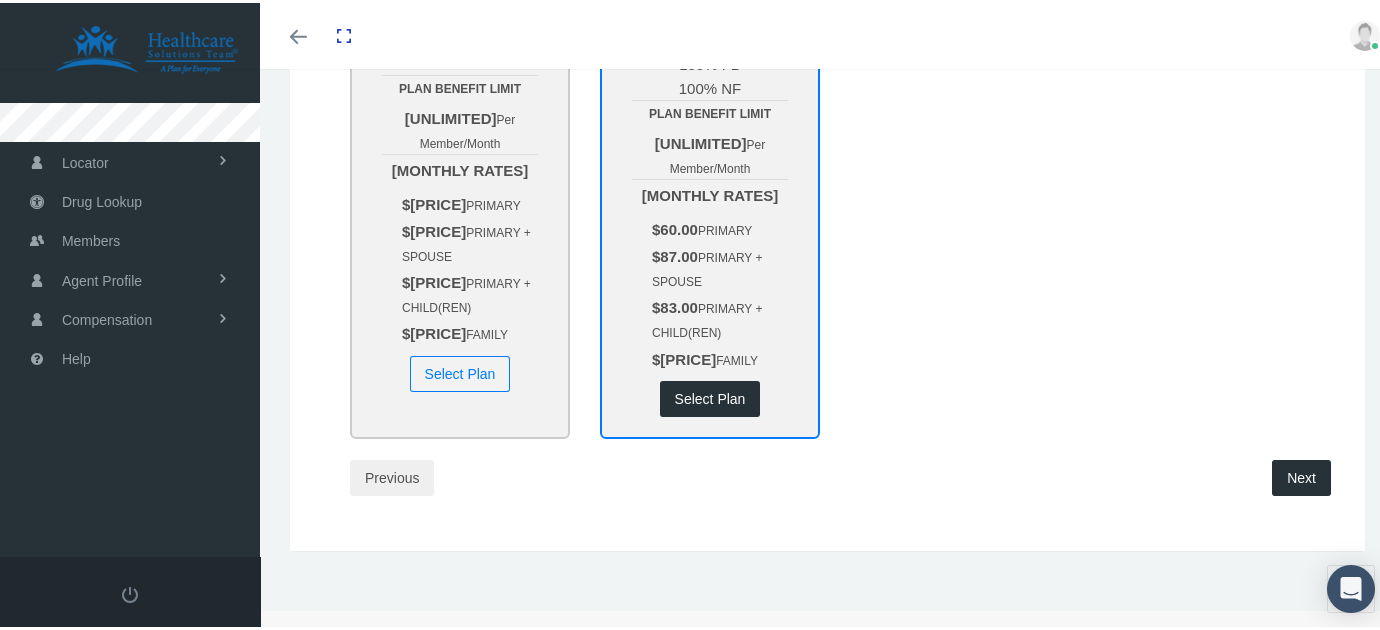 click on "Next" at bounding box center (1301, 475) 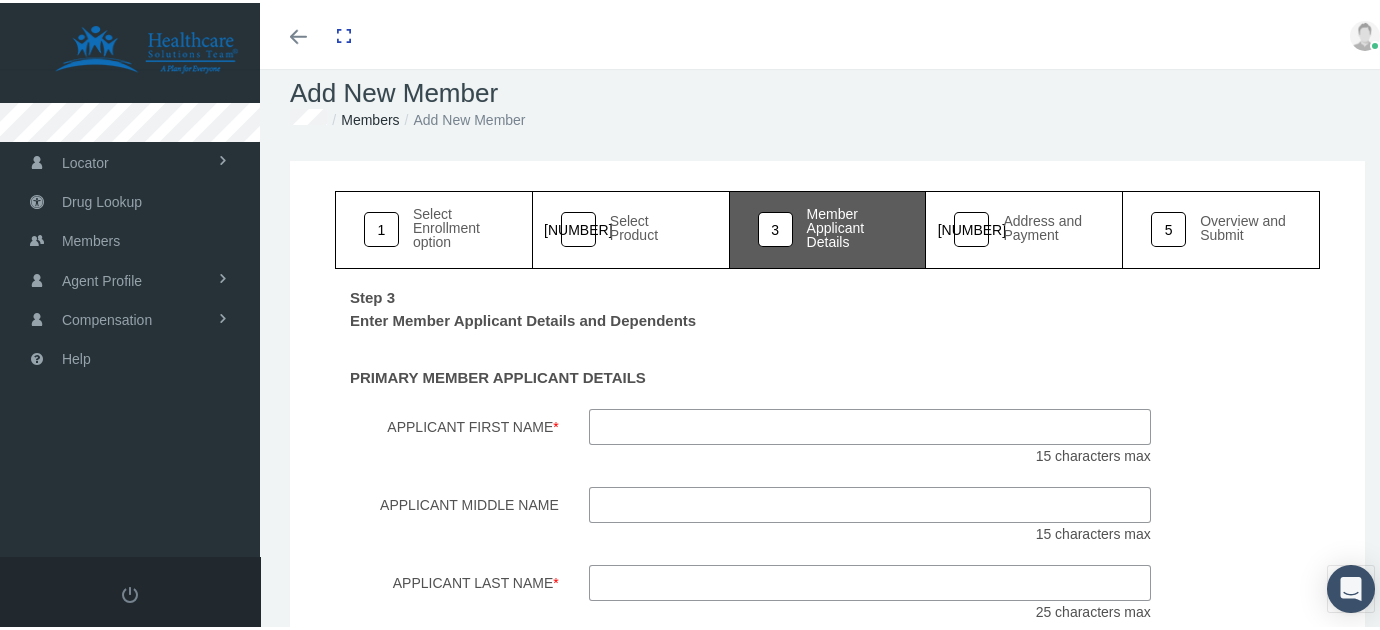 scroll, scrollTop: 0, scrollLeft: 0, axis: both 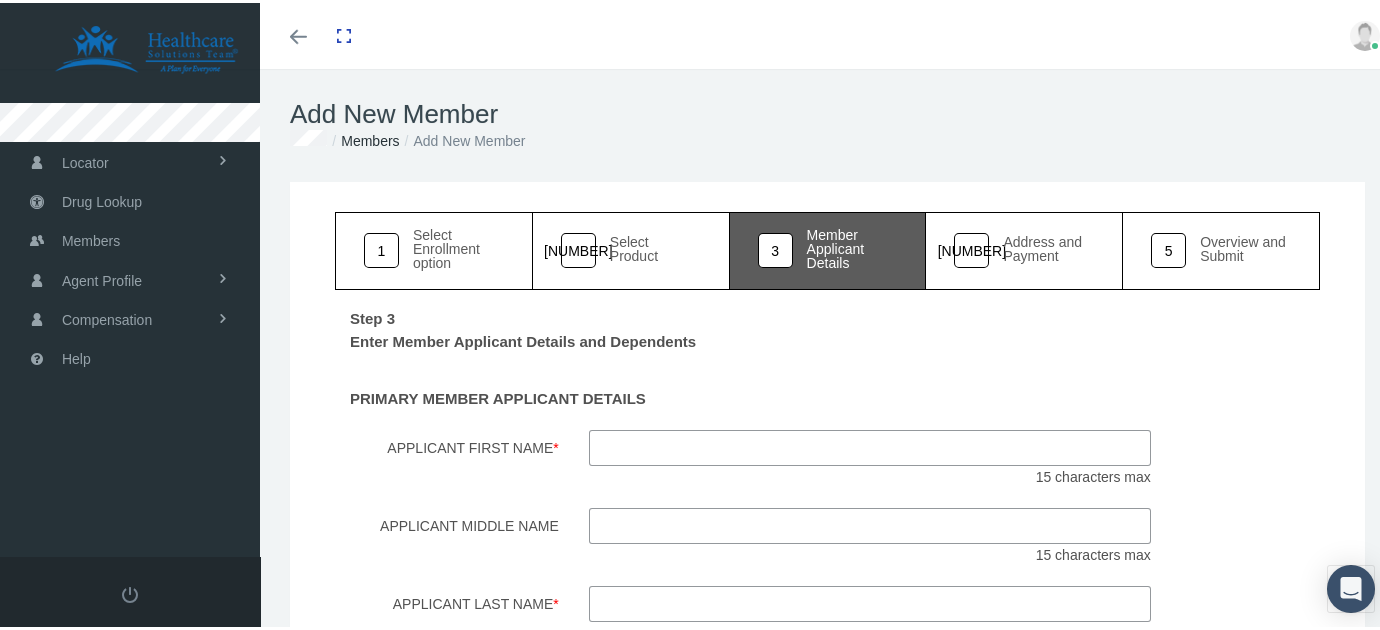 click on "PRIMARY MEMBER APPLICANT DETAILS" at bounding box center (827, 312) 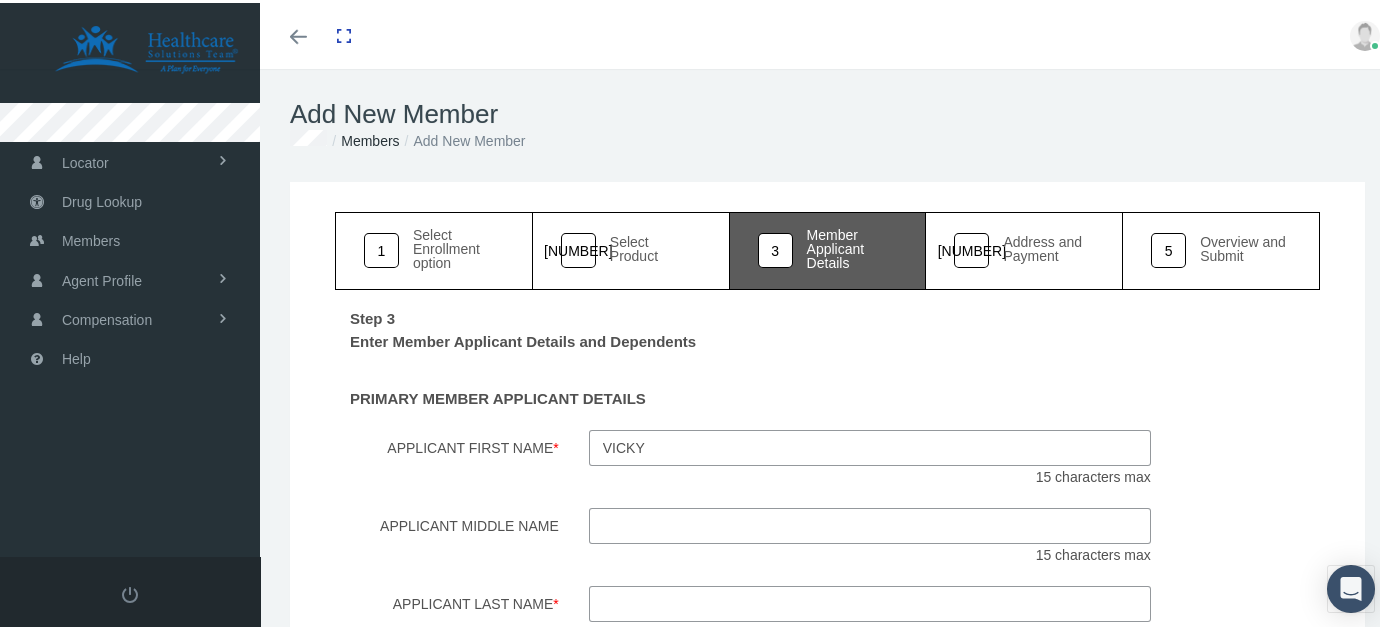 type on "Vicky" 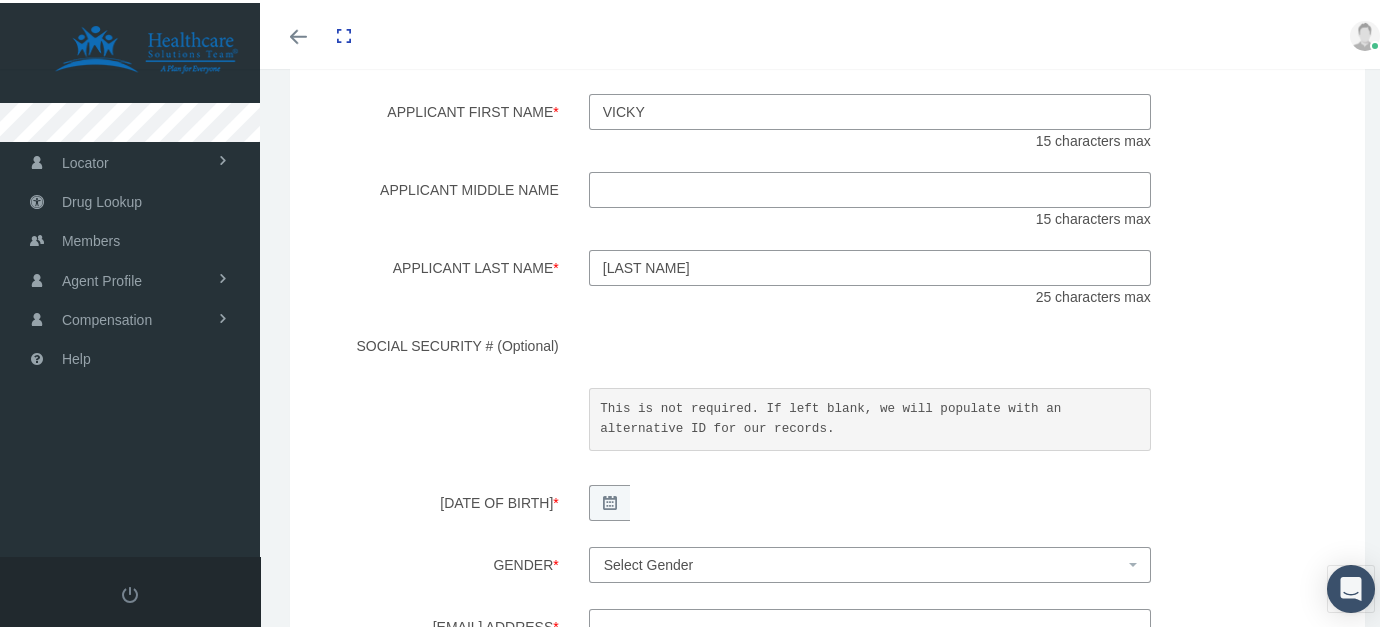scroll, scrollTop: 359, scrollLeft: 0, axis: vertical 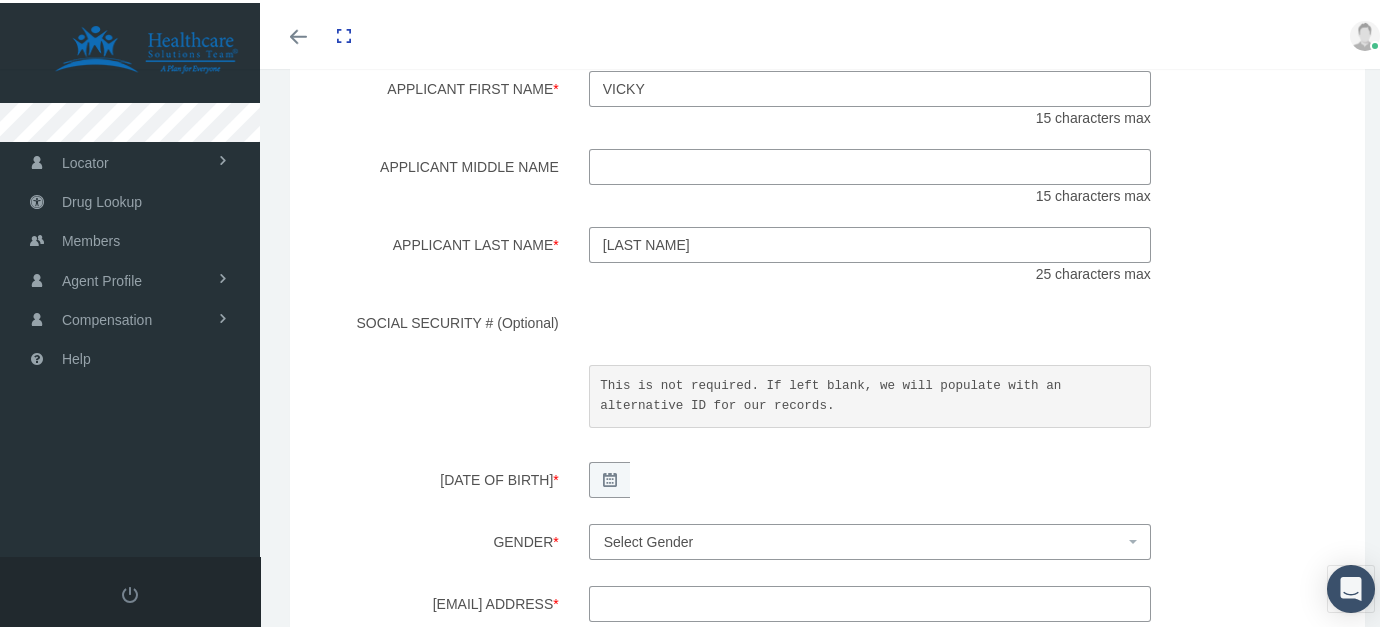 type on "Bradford" 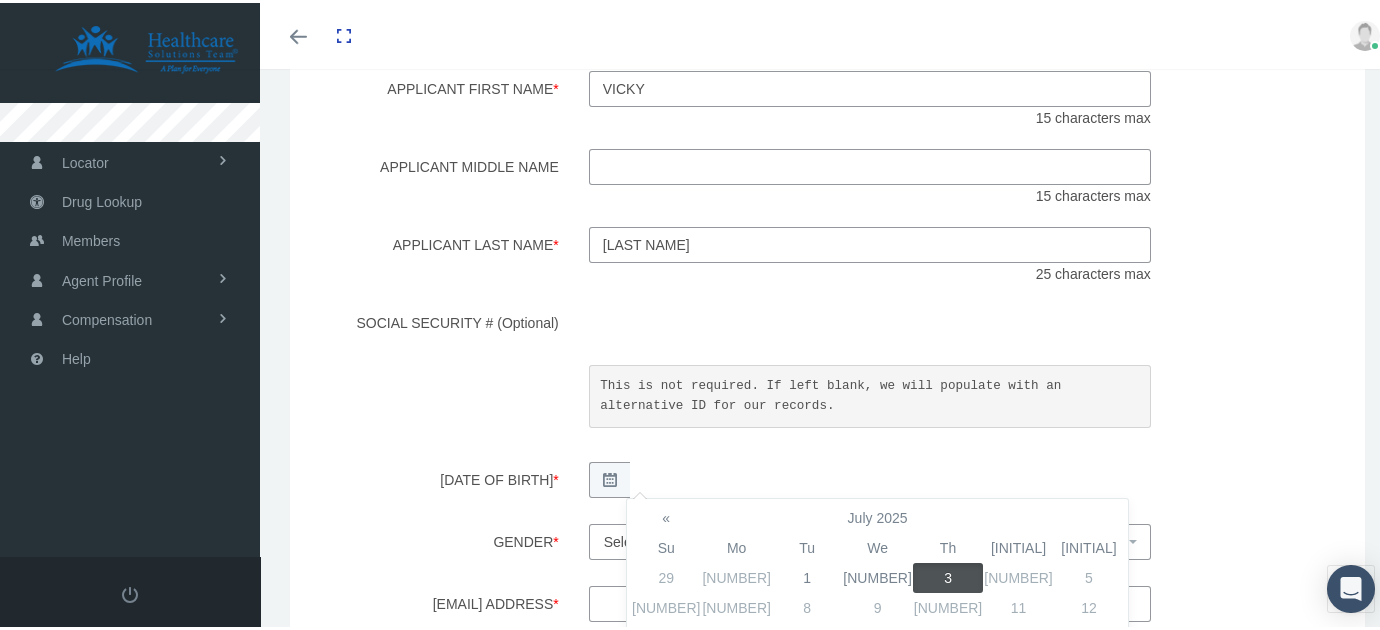 click on "SOCIAL SECURITY # (Optional)
This is not required. If left blank, we will populate with an alternative ID for our records." at bounding box center (827, 370) 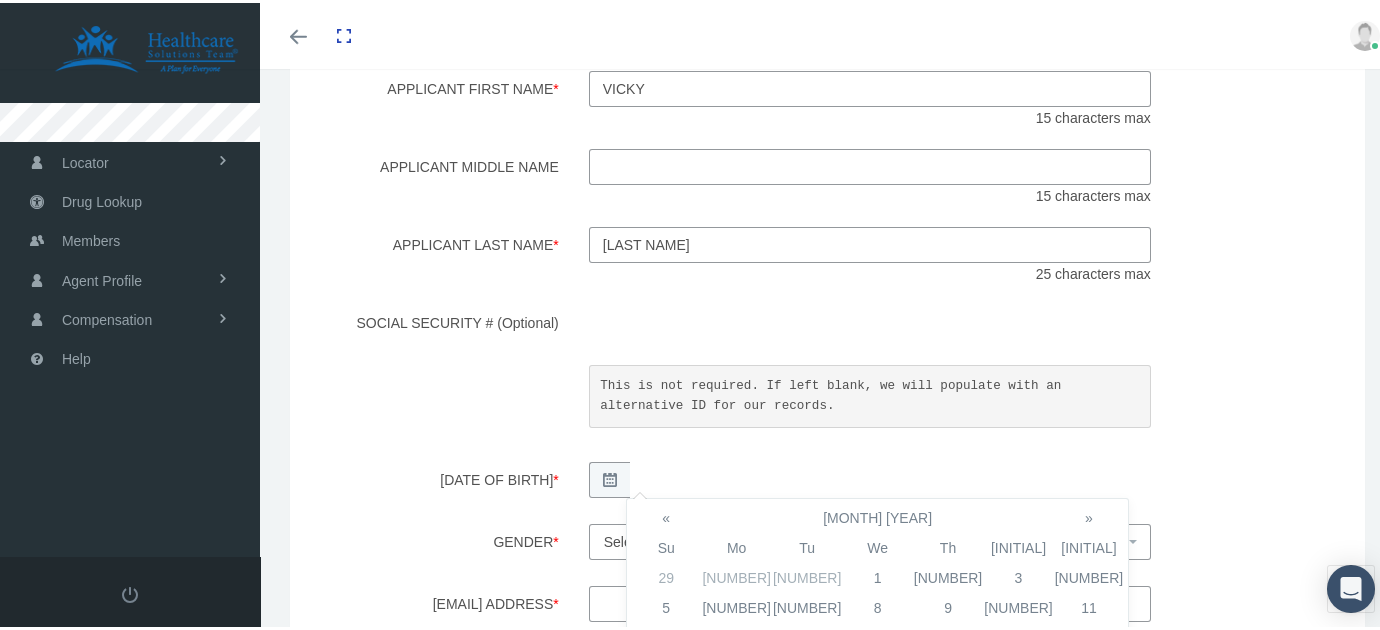 click on "SOCIAL SECURITY # (Optional)
This is not required. If left blank, we will populate with an alternative ID for our records." at bounding box center [827, 370] 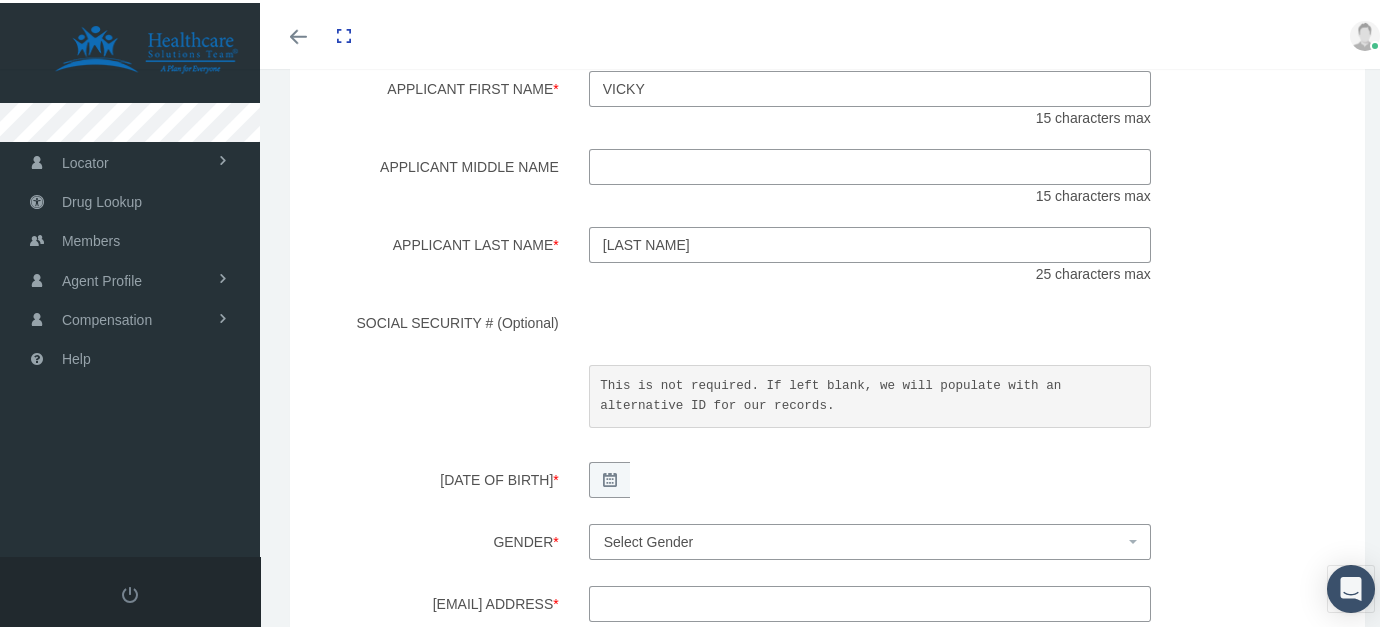 click on "Select Gender" at bounding box center [864, 539] 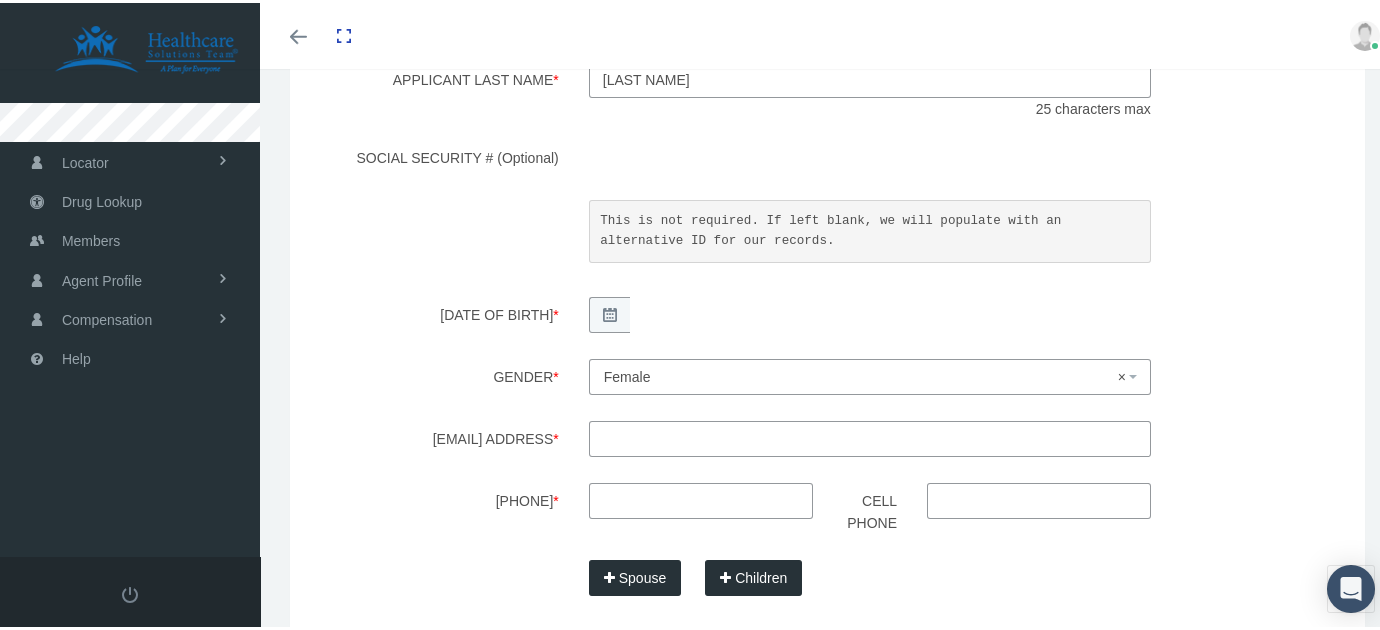 scroll, scrollTop: 547, scrollLeft: 0, axis: vertical 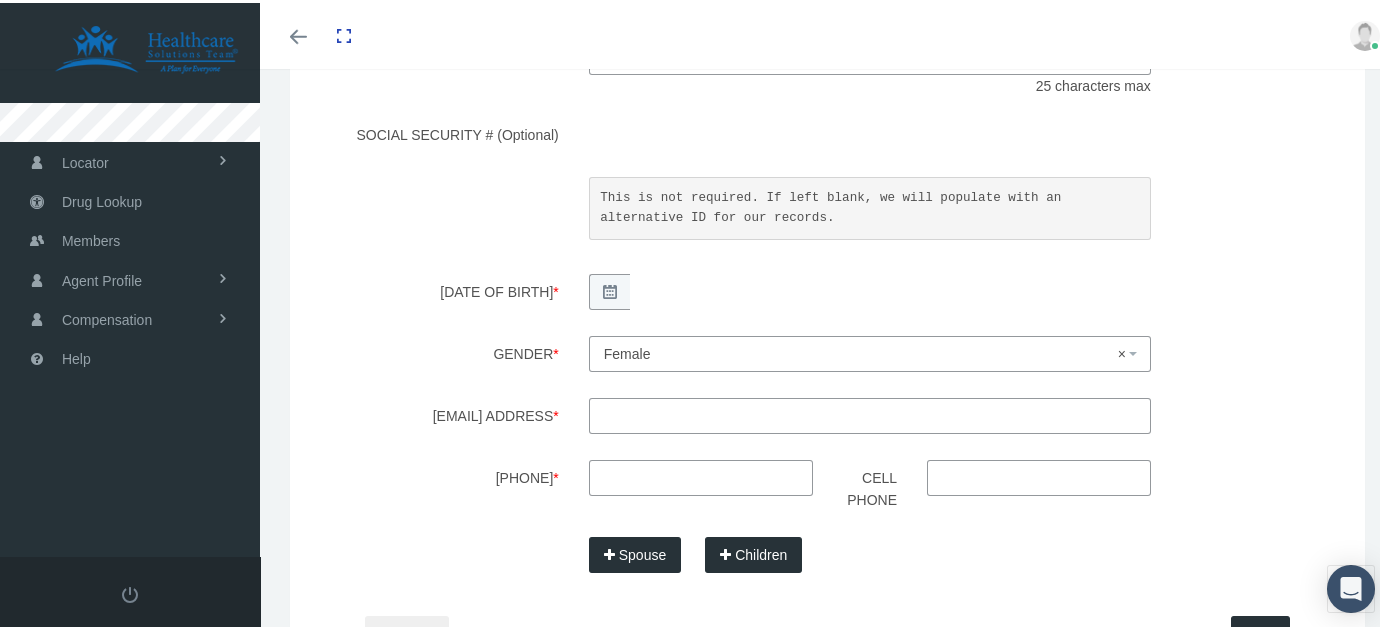 click on "E-mail Address
*" at bounding box center [870, 413] 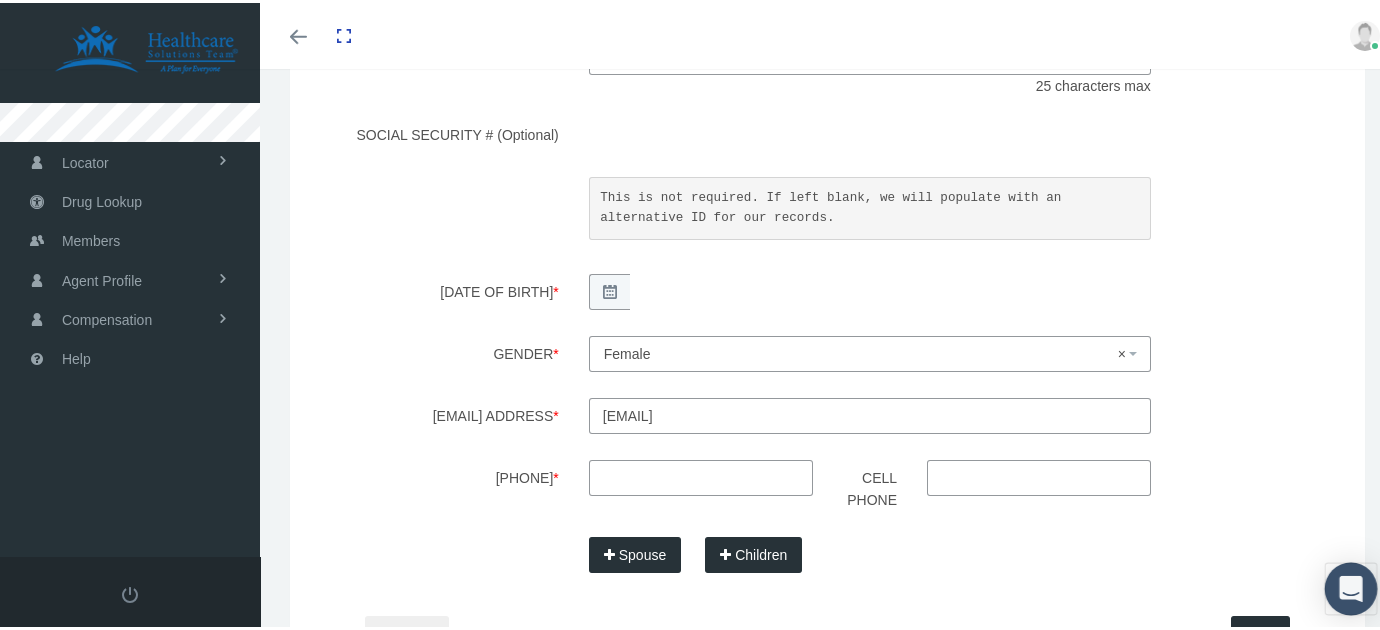 type on "tbradford1971@gmail.com" 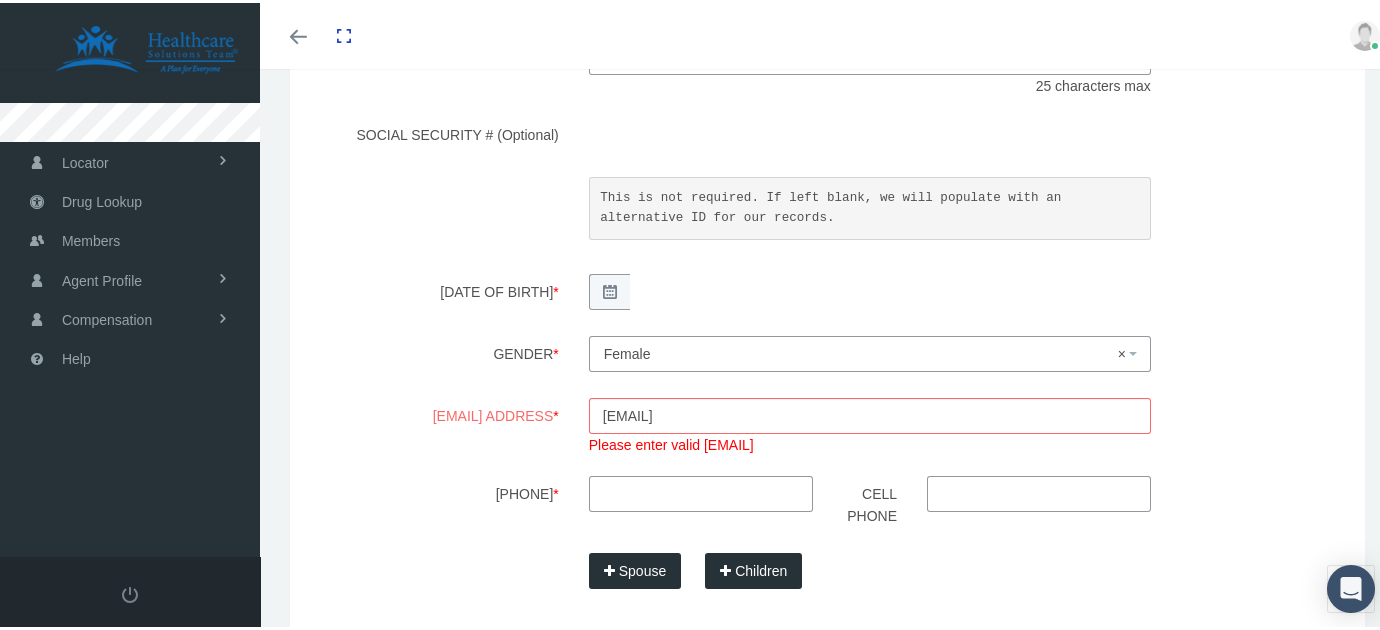 click on "Main Phone
*" at bounding box center [701, 491] 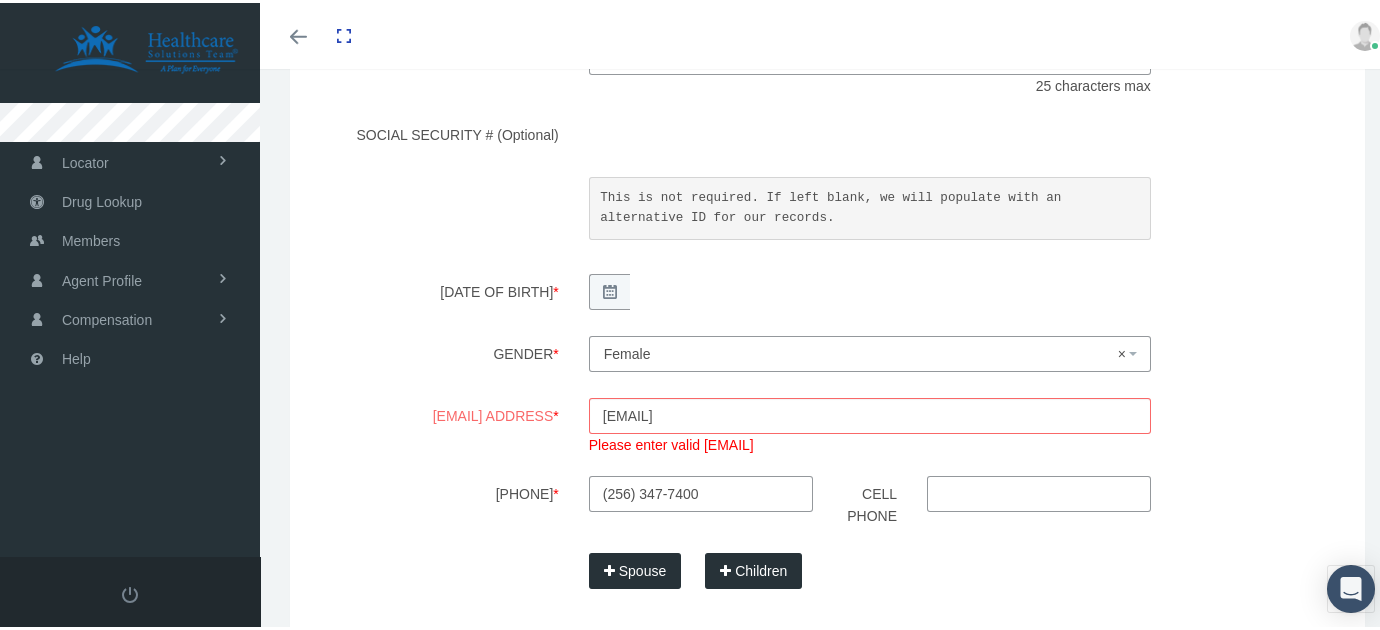 type on "(256) 347-7400" 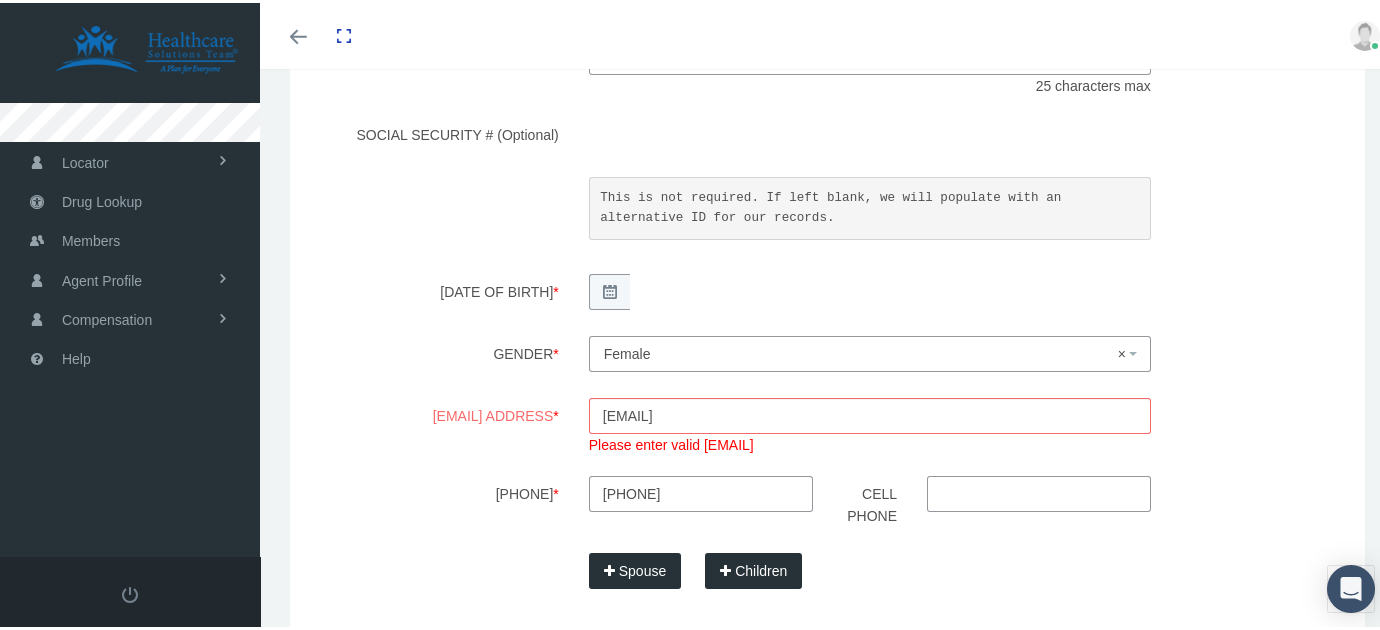 click on "tbradford1971@gmail.com" at bounding box center (870, 413) 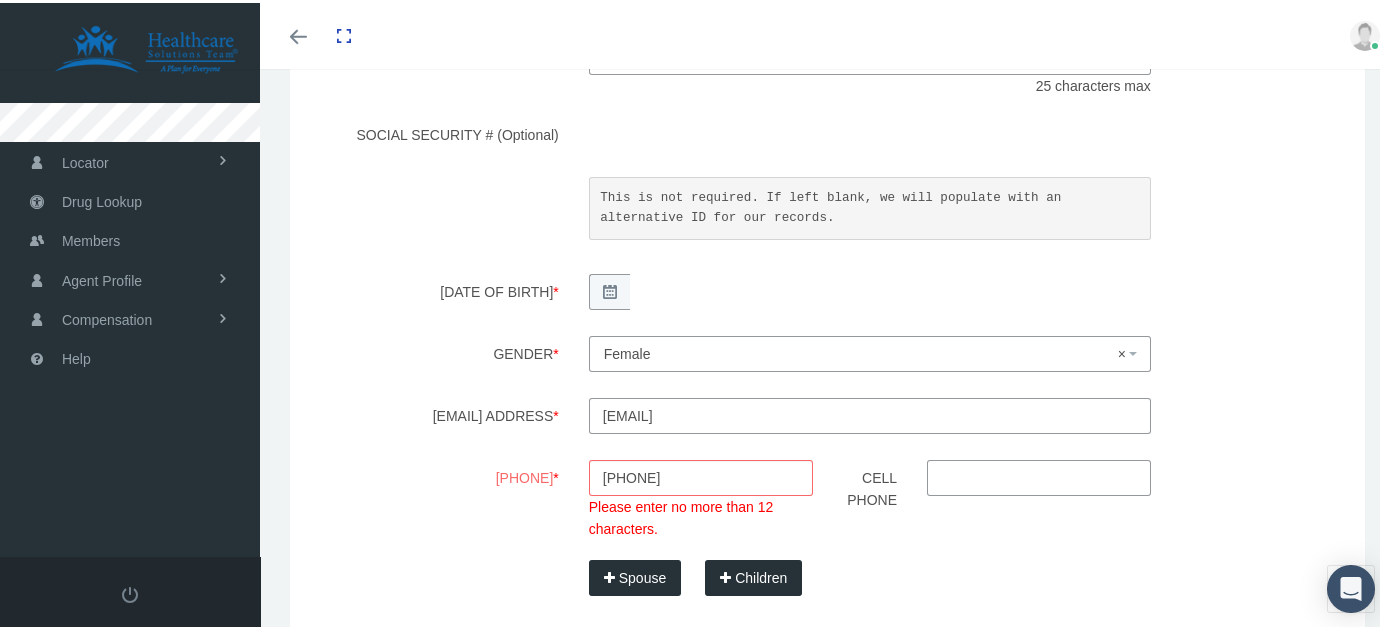 type on "tbradford1971@gmail.com" 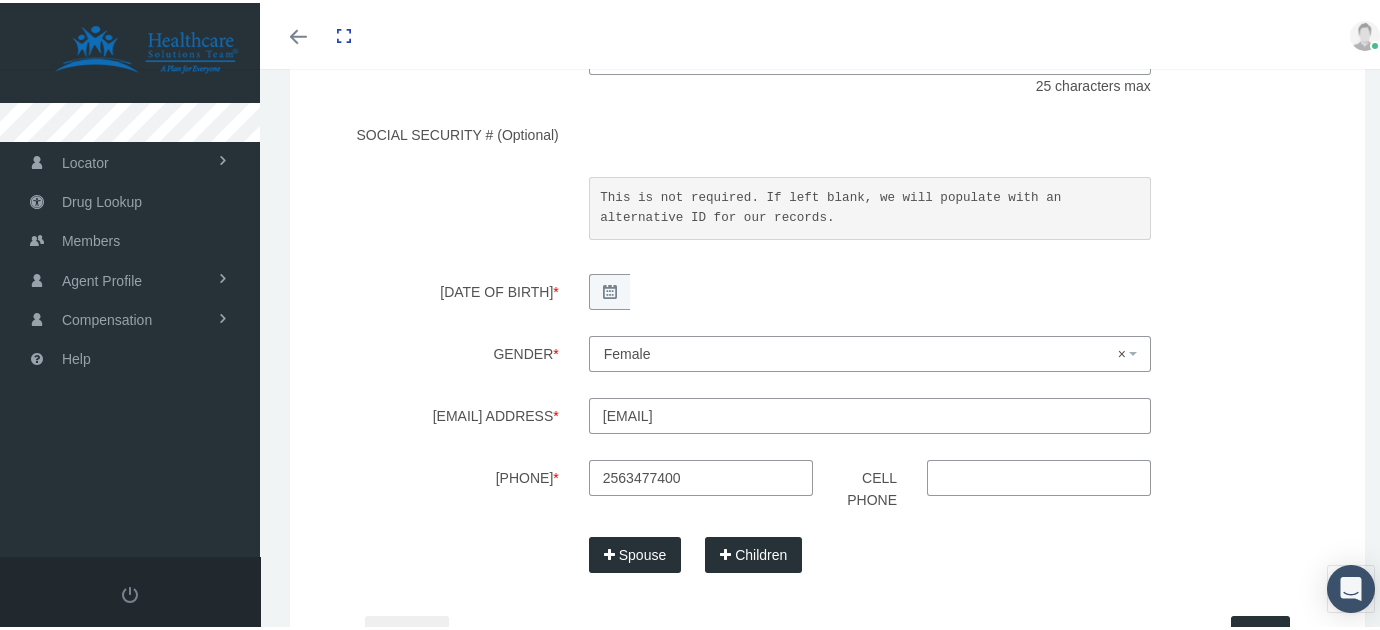 type on "2563477400" 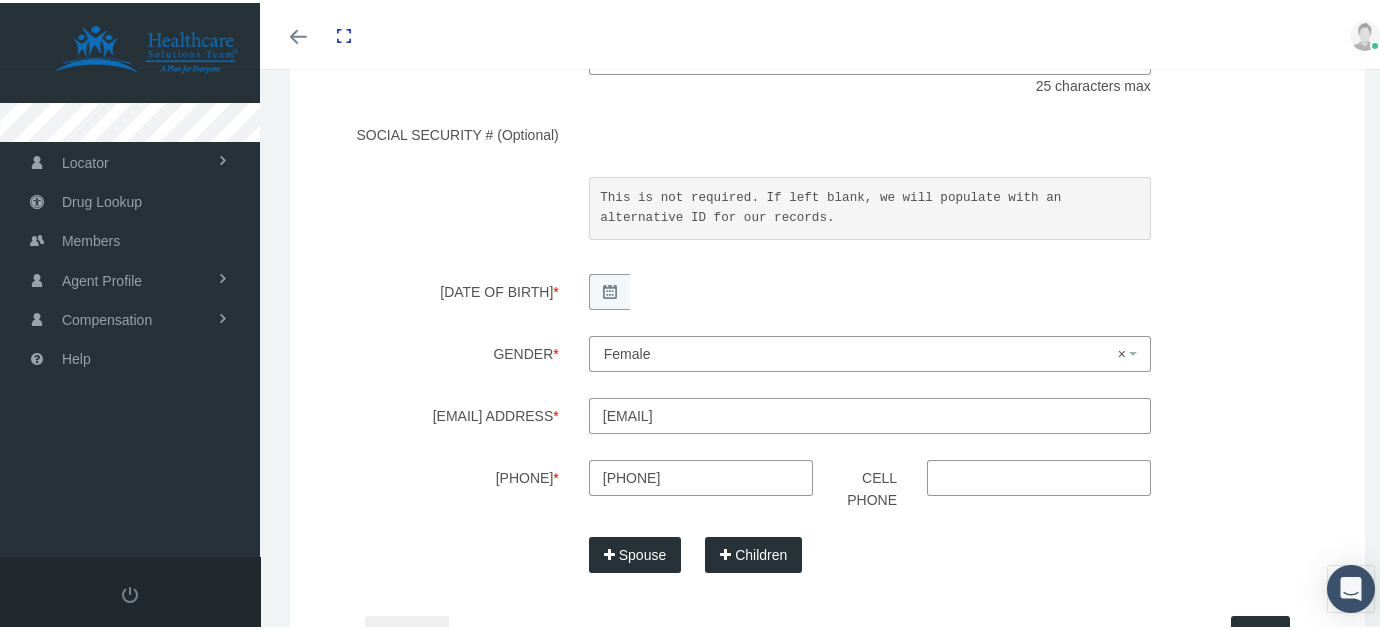 drag, startPoint x: 1305, startPoint y: 378, endPoint x: 1286, endPoint y: 371, distance: 20.248457 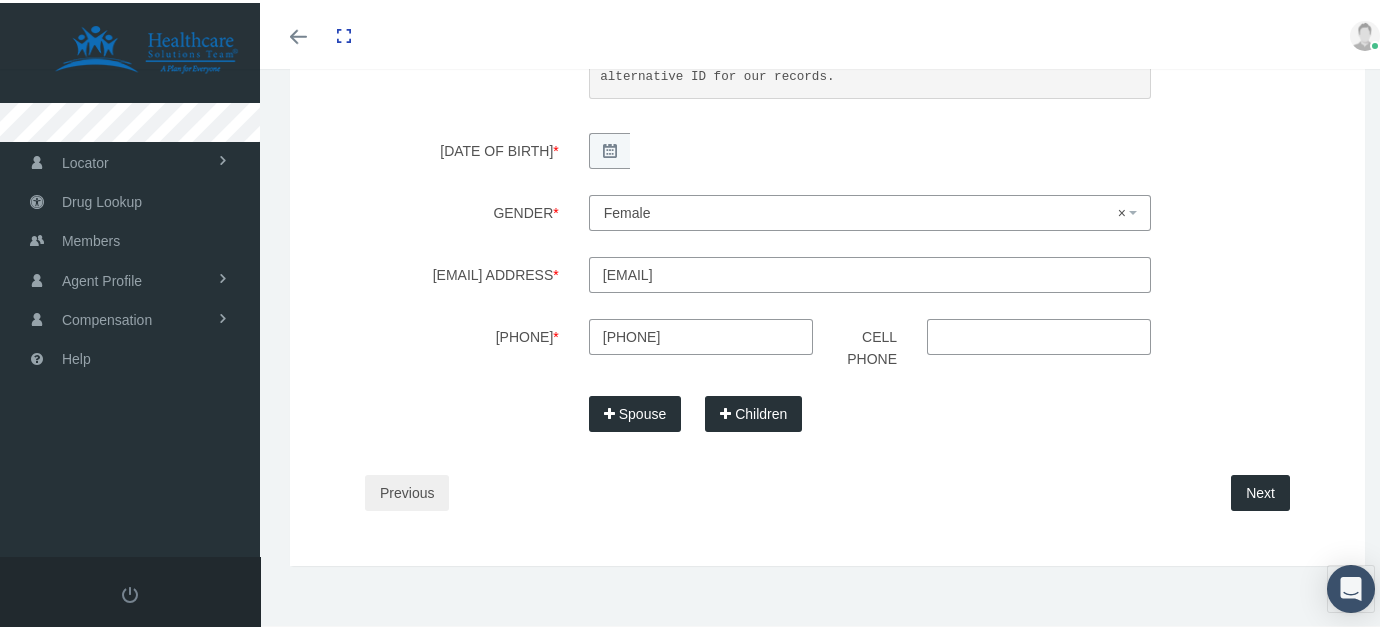 scroll, scrollTop: 703, scrollLeft: 0, axis: vertical 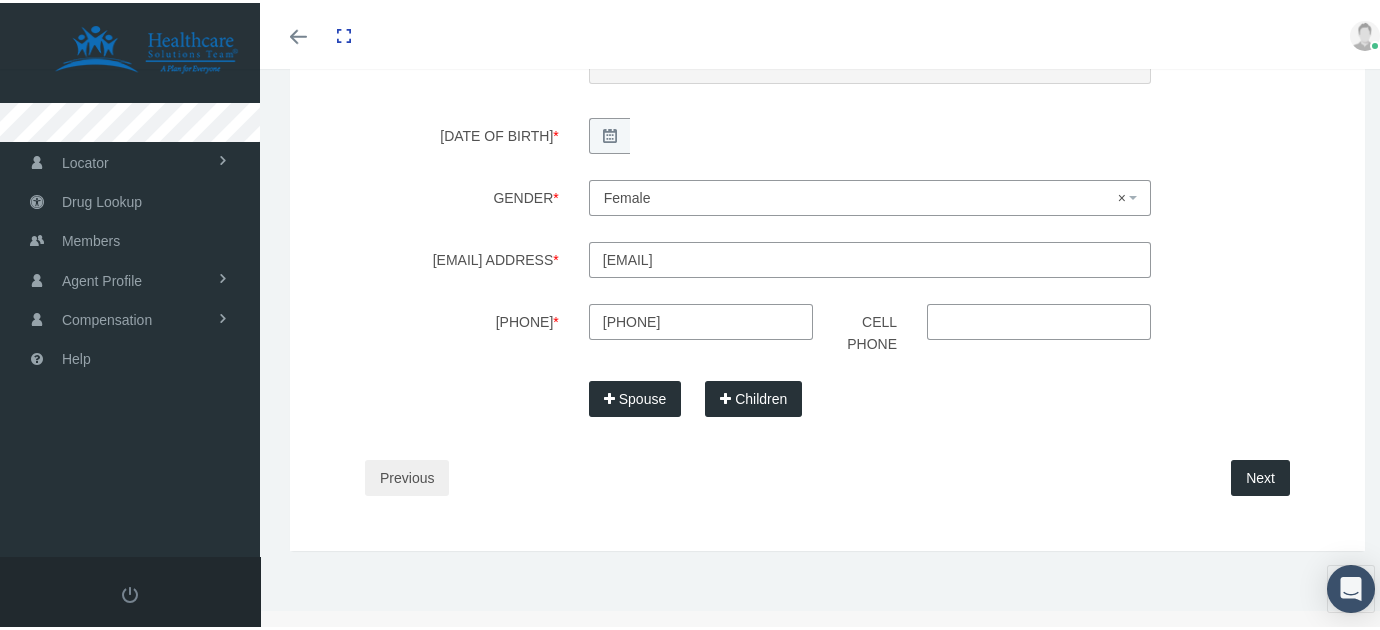 click on "Next" at bounding box center [1260, 475] 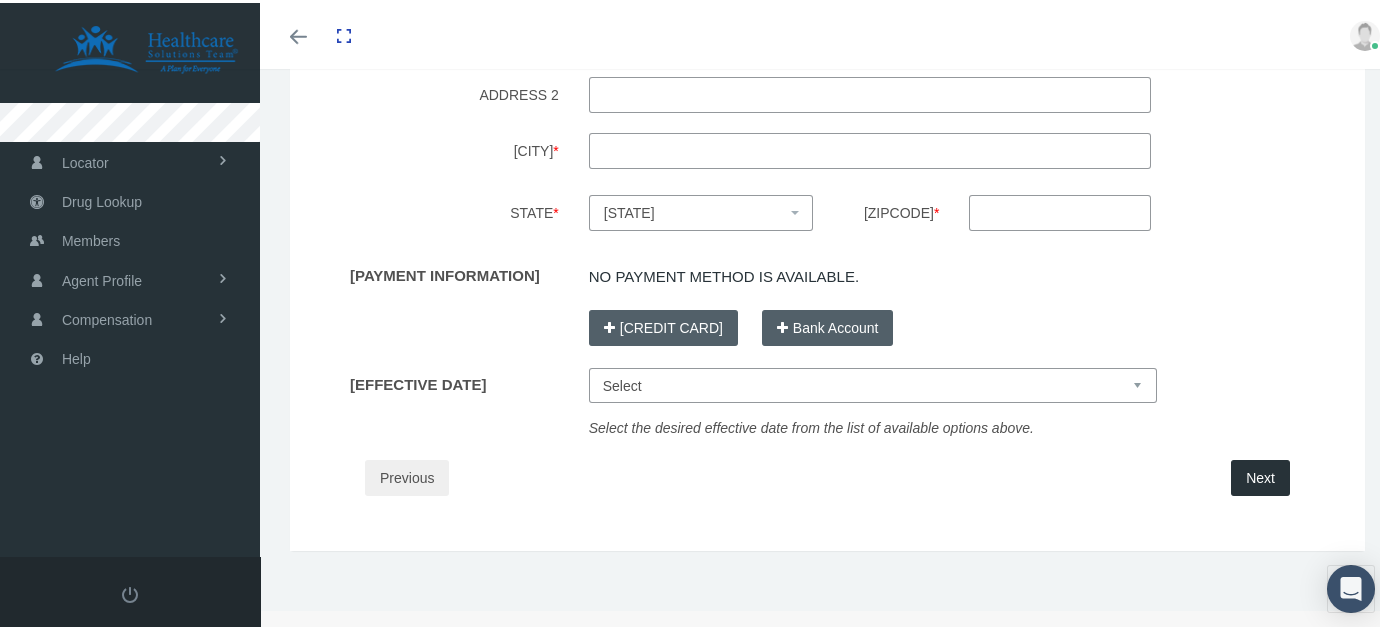 scroll, scrollTop: 0, scrollLeft: 0, axis: both 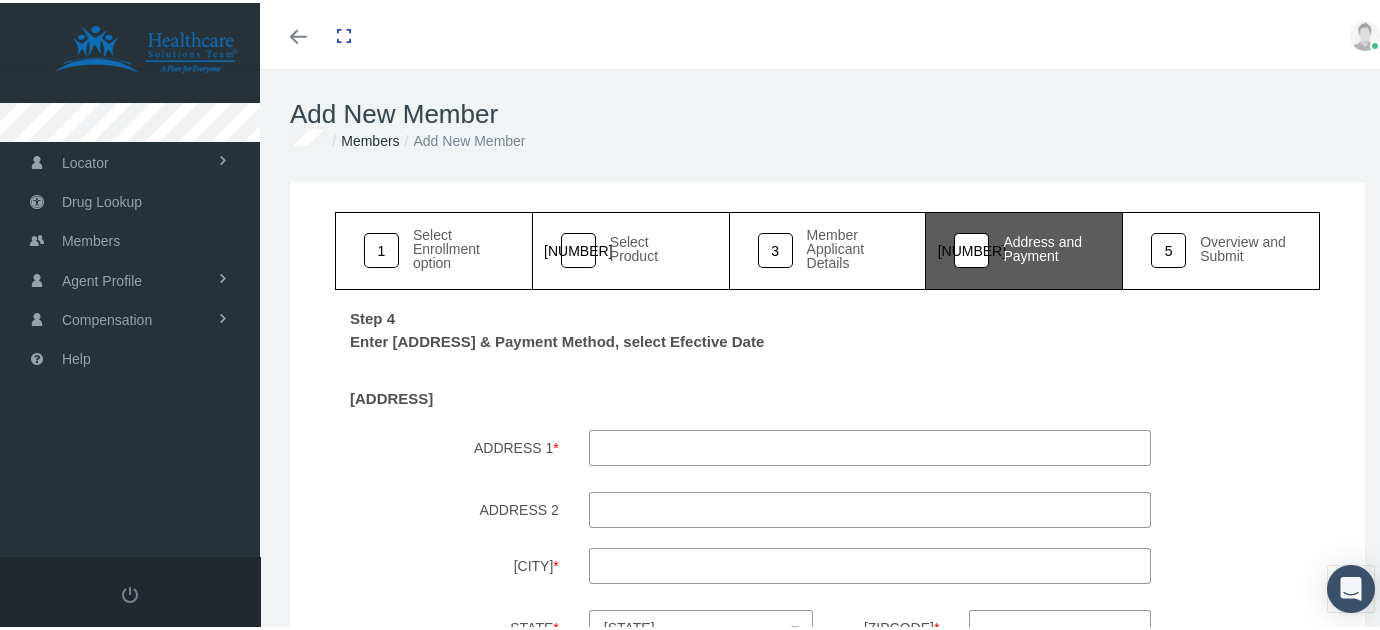 click on "Step 4
Enter Address & Payment Method, select Efective Date
ADDRESS
ADDRESS 1
*
* *" at bounding box center [827, 610] 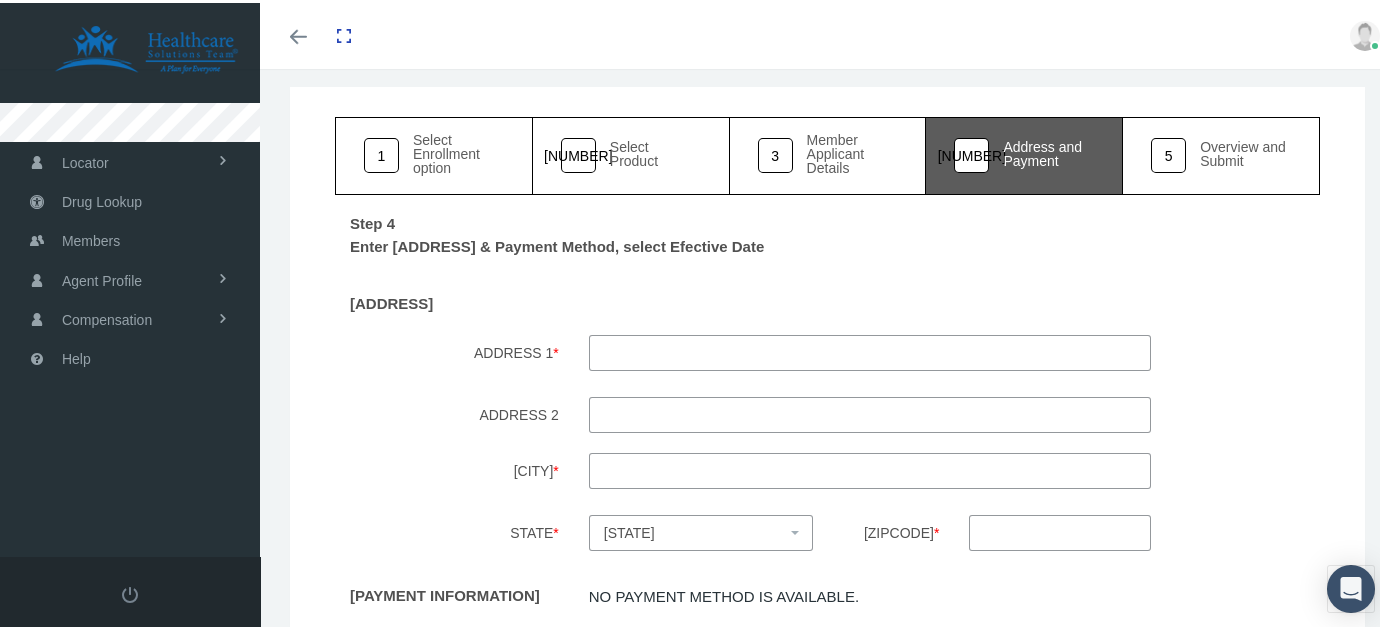 scroll, scrollTop: 135, scrollLeft: 0, axis: vertical 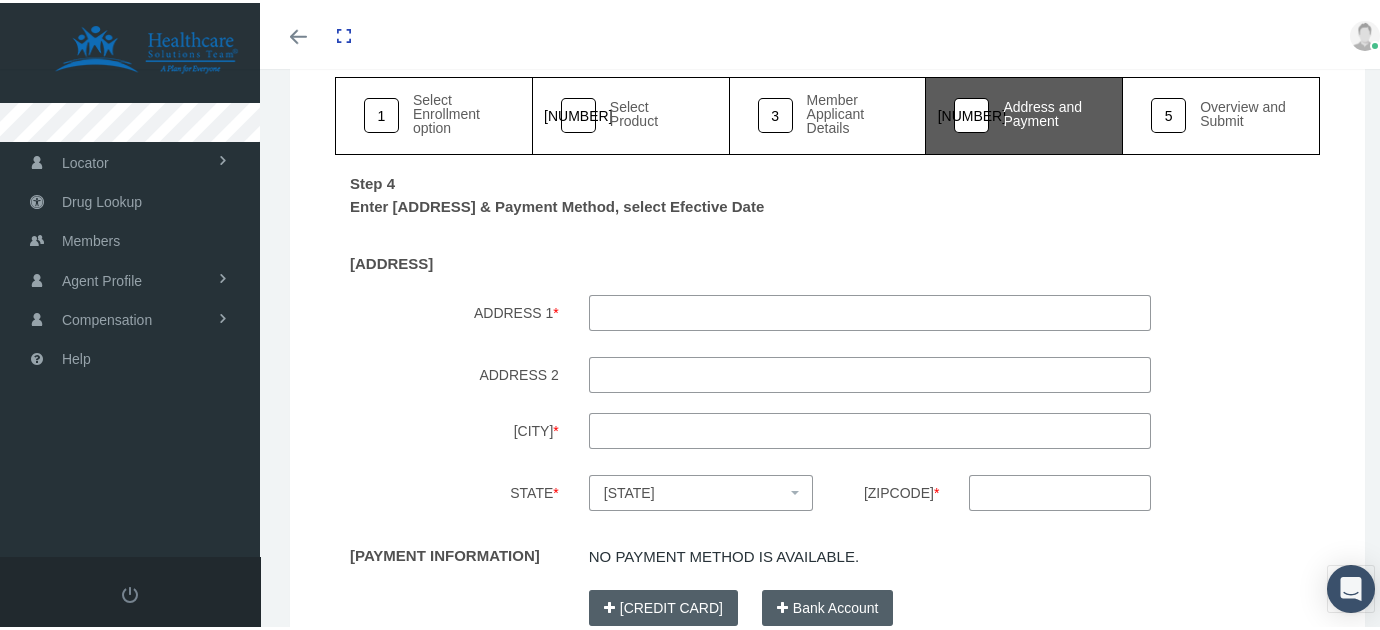 click on "ADDRESS 1
*" at bounding box center (870, 310) 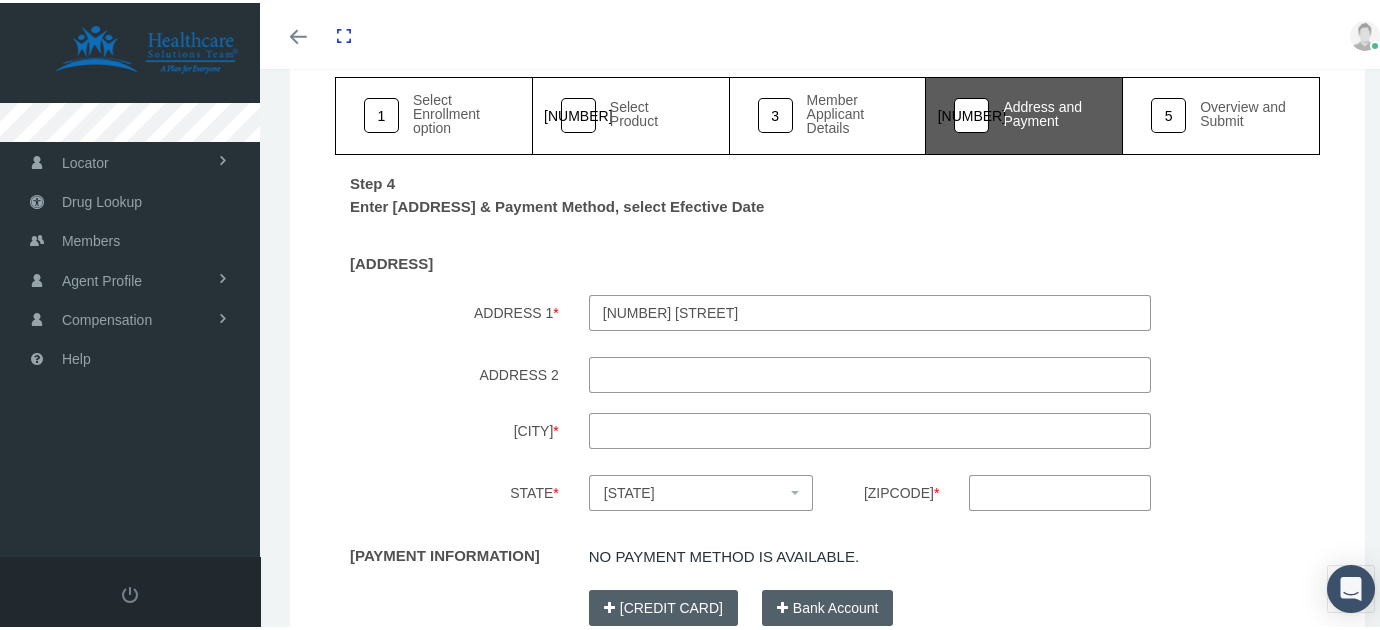 type on "2430 County Road 463" 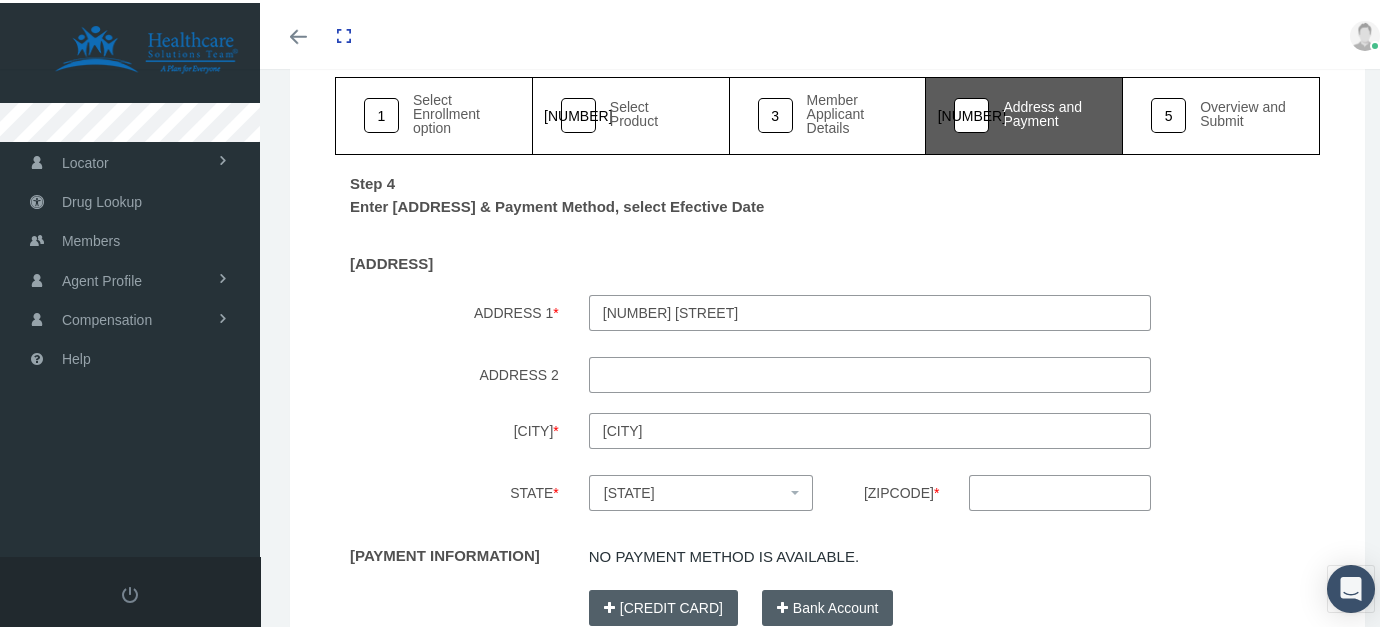 type on "Cullman" 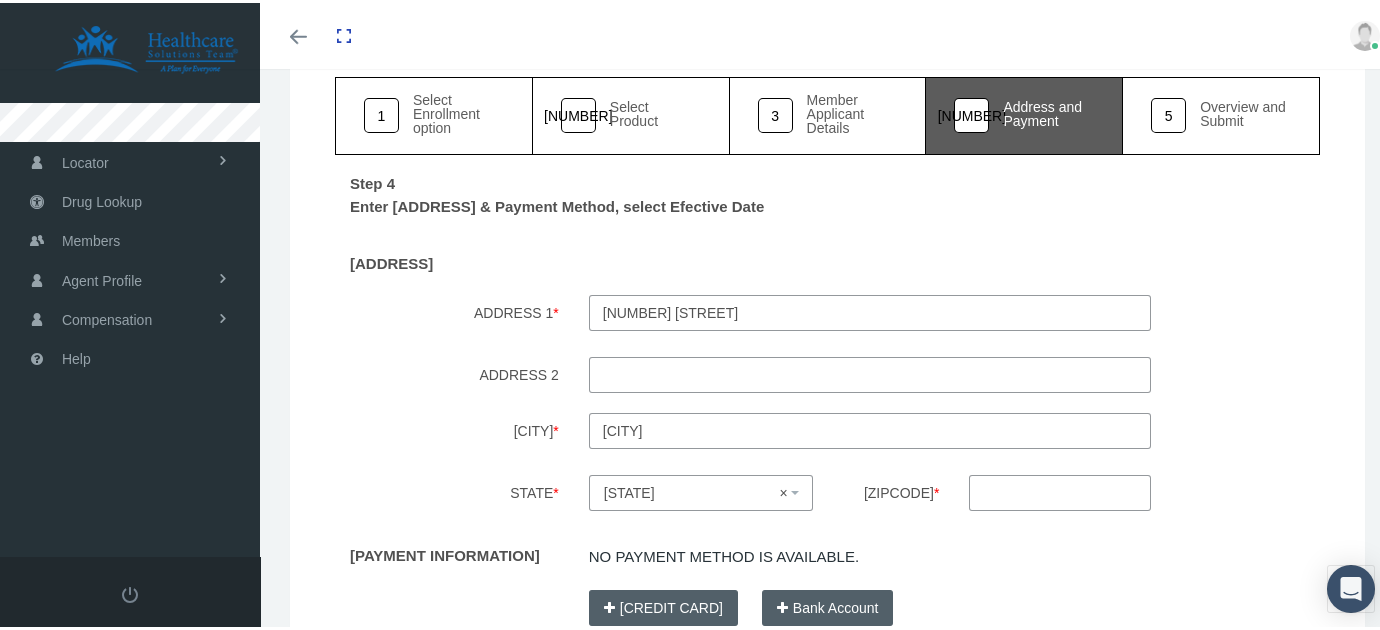 click on "Zipcode
*" at bounding box center (1059, 490) 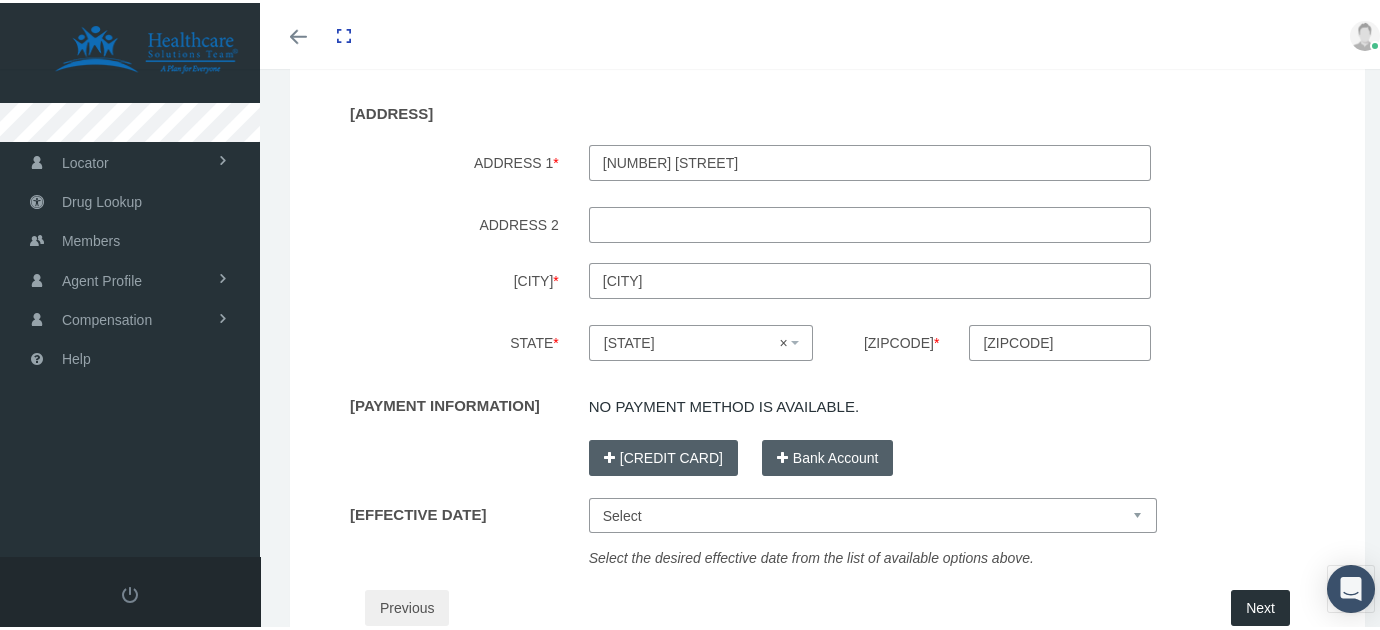 type on "35057" 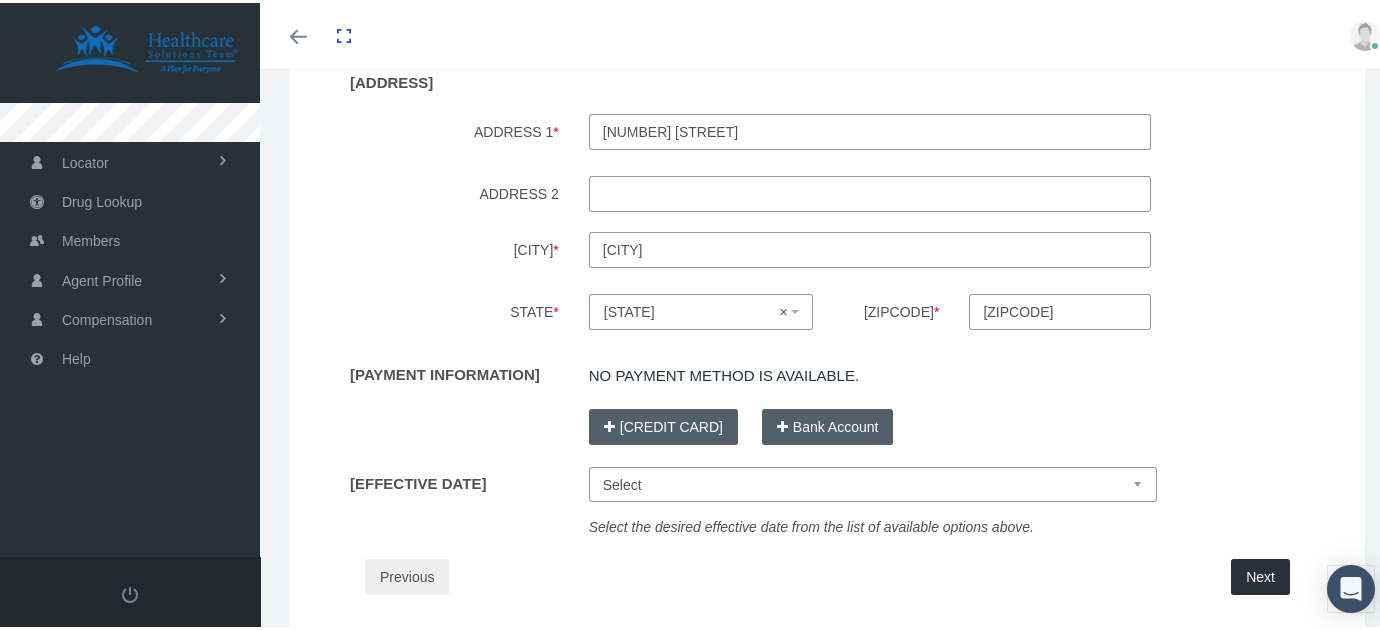 scroll, scrollTop: 317, scrollLeft: 0, axis: vertical 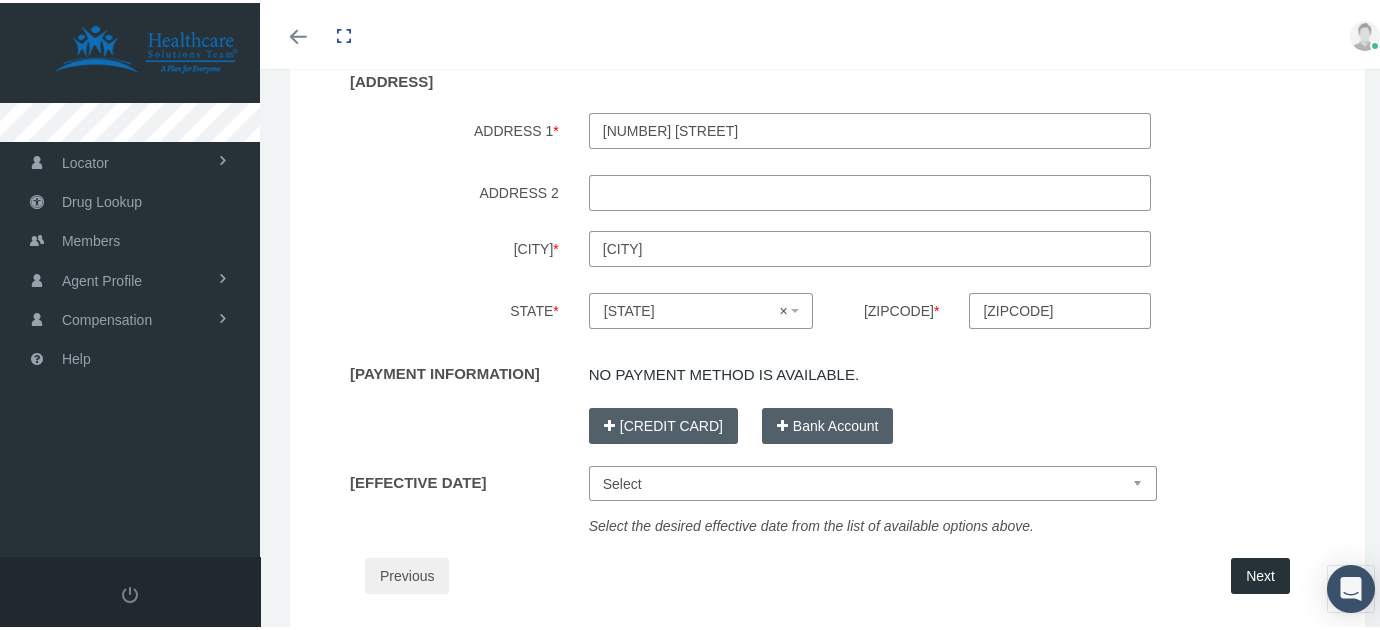 click at bounding box center [889, 384] 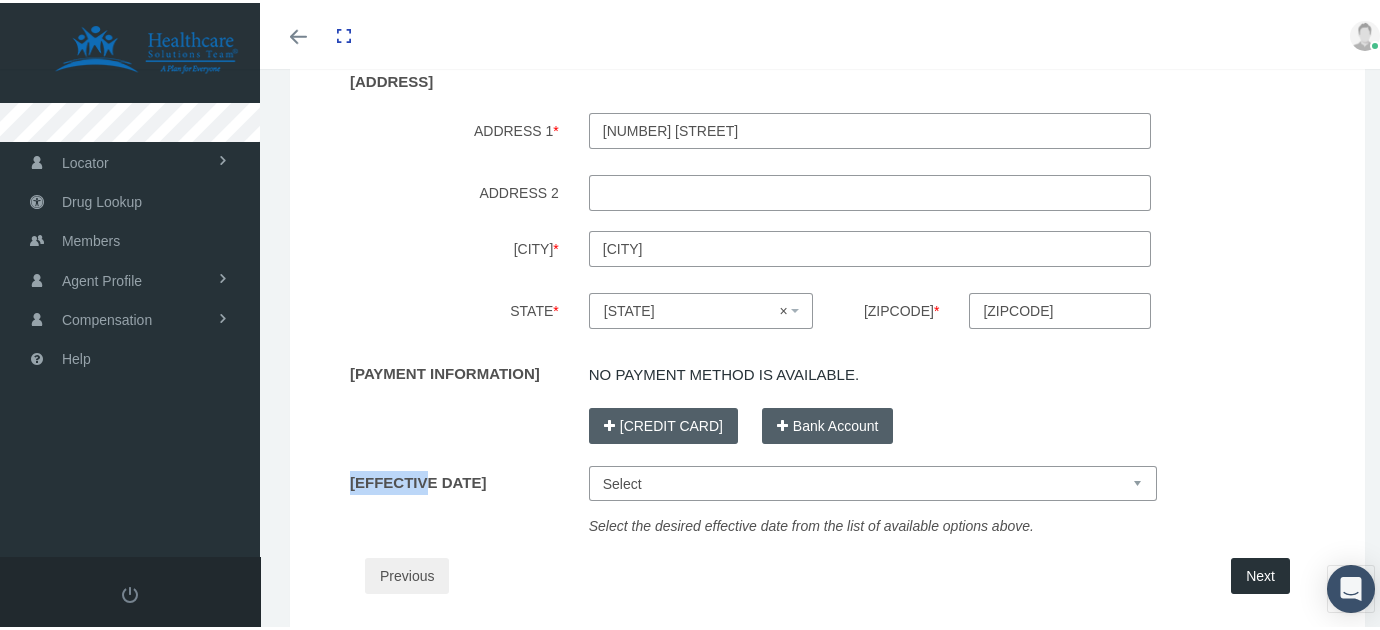 click on "Credit Card
Bank Account" at bounding box center [954, 423] 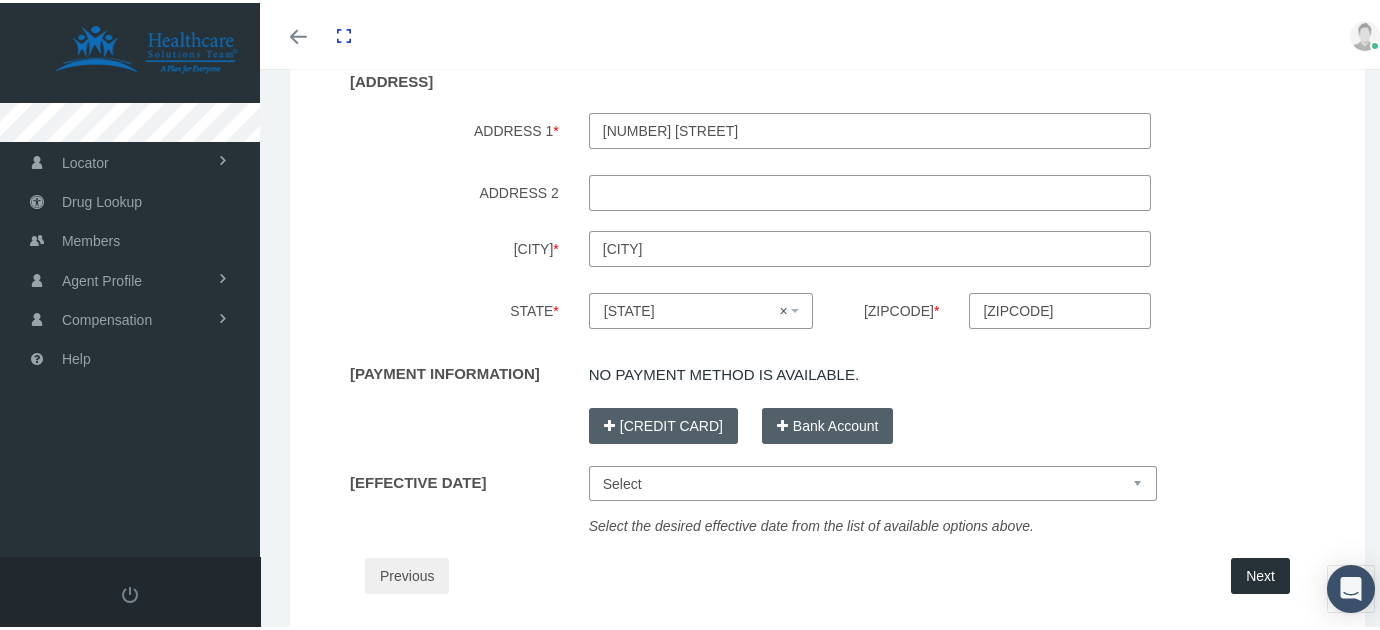 click on "No payment method is available.
Please add at least one payment method.
Credit Card
Bank Account" at bounding box center [954, 396] 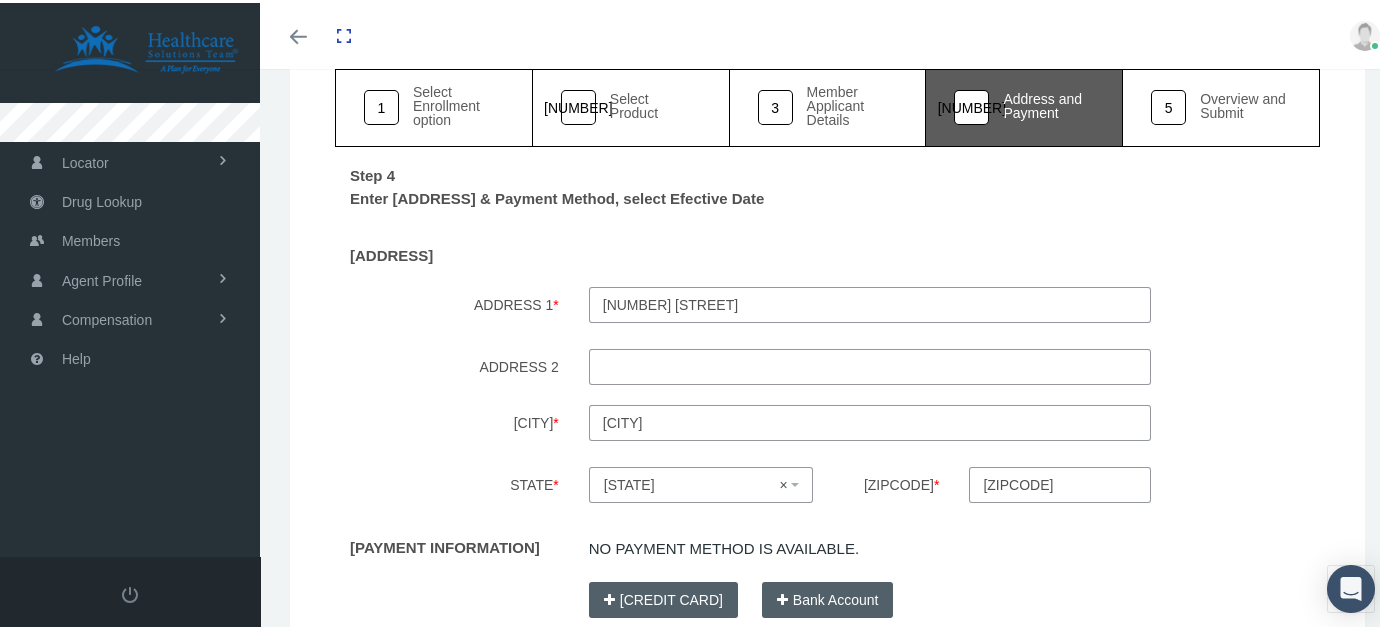 scroll, scrollTop: 0, scrollLeft: 0, axis: both 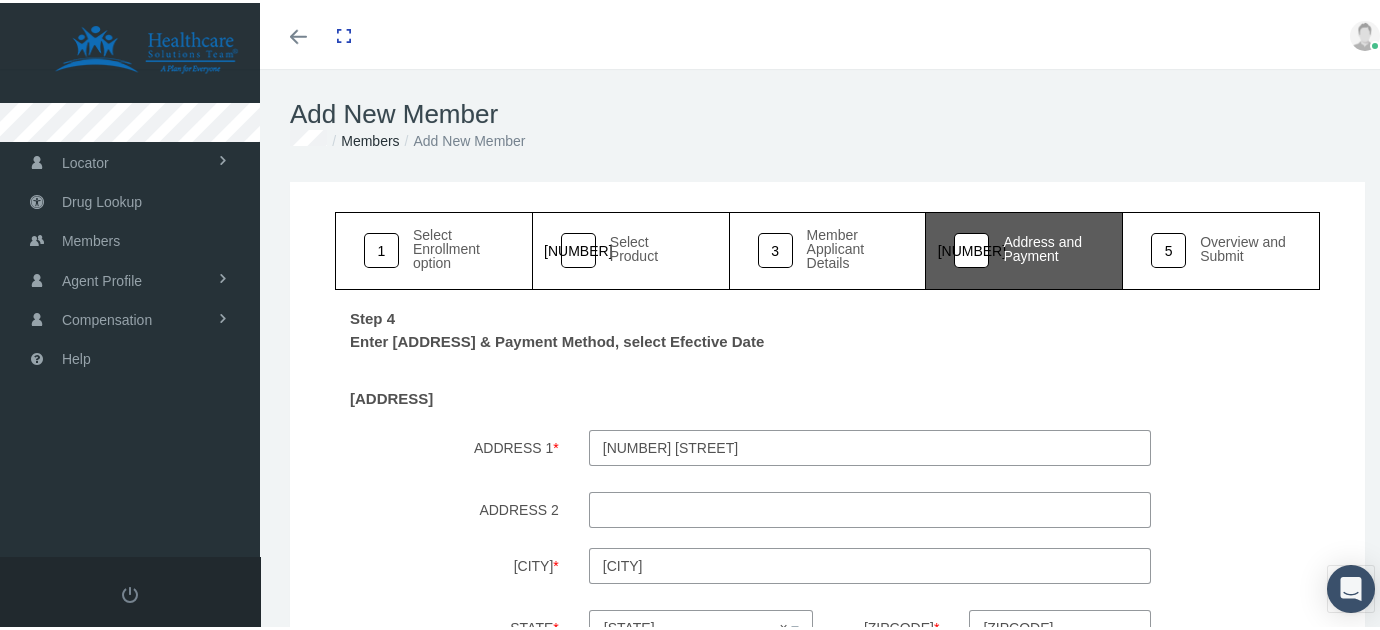 click on "Add New Member" at bounding box center (827, 111) 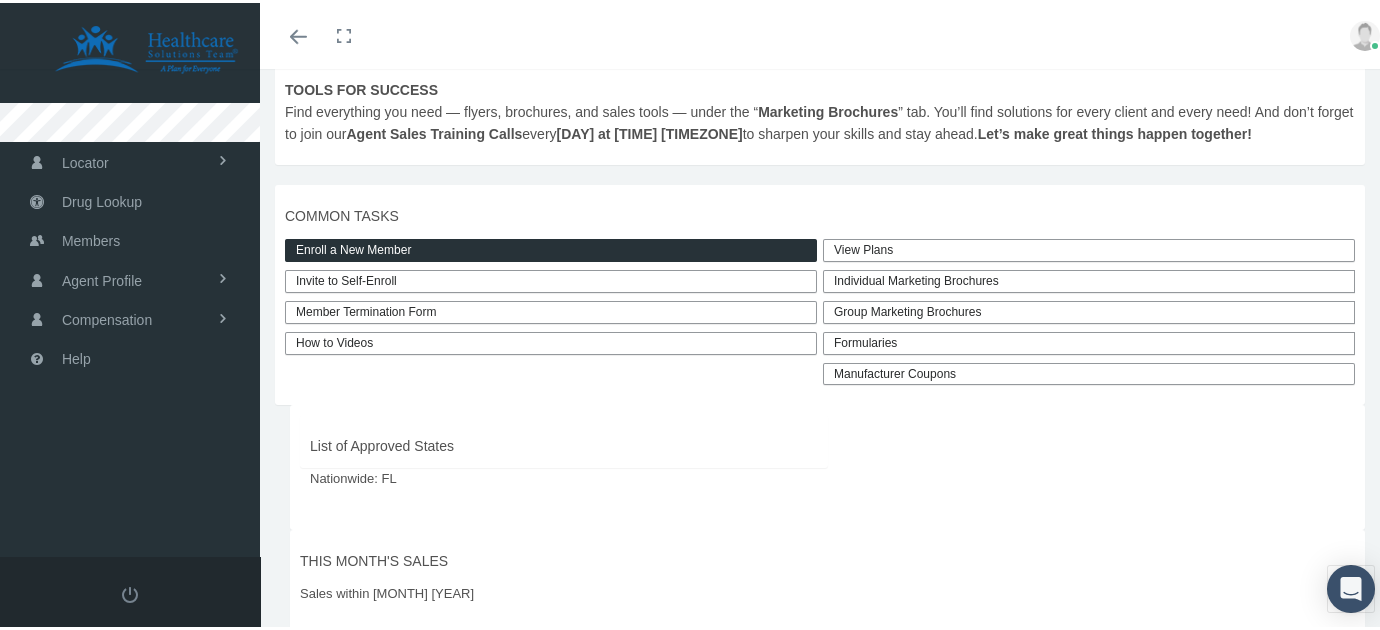 scroll, scrollTop: 495, scrollLeft: 0, axis: vertical 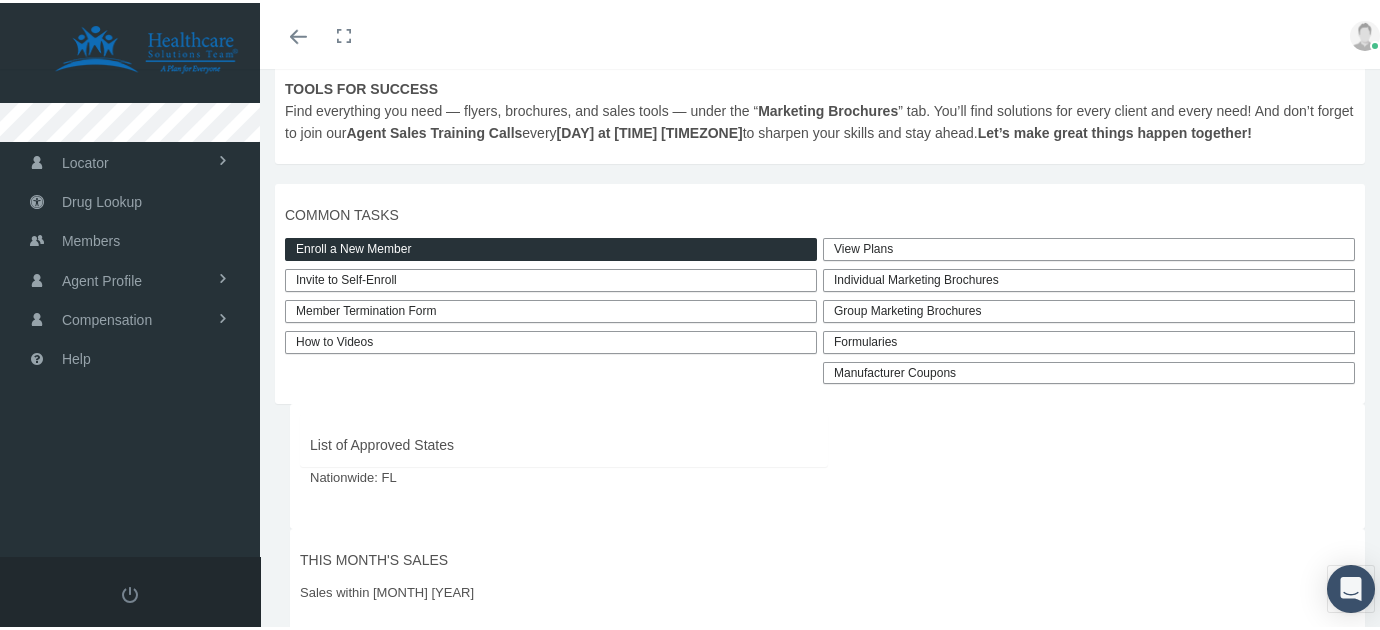 click on "COMMON TASKS
Enroll a New Member
Invite to Self-Enroll
Member Termination Form
How to Videos
Renew Linceses   [NUMBER]
View Plans
Individual Marketing Brochures
Non-Insured Programs   CostCare Rx Non-Insured Program   CostCare Rx FAQ   ExclusiveRx Non-Insured Program   VirtualRx Non-Insured Program   RxBoost Non-Insured Program   Lyric Lean Program   Cannabis Rx Program" at bounding box center [820, 291] 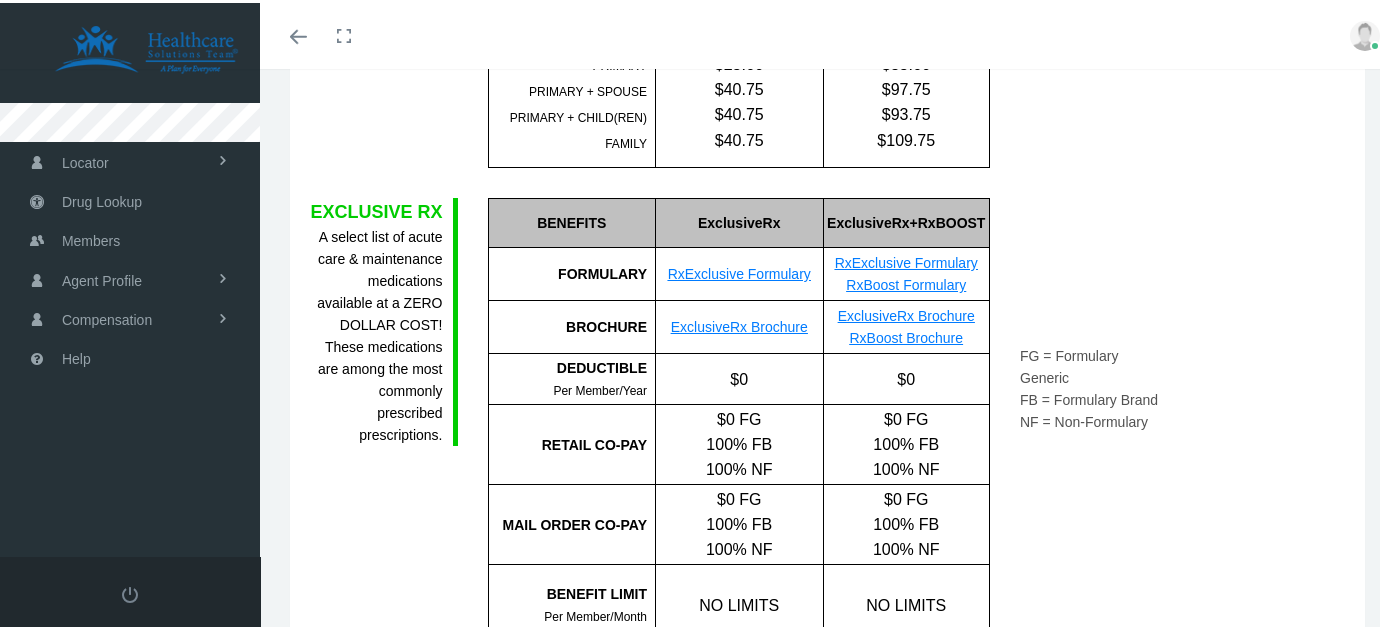 scroll, scrollTop: 559, scrollLeft: 0, axis: vertical 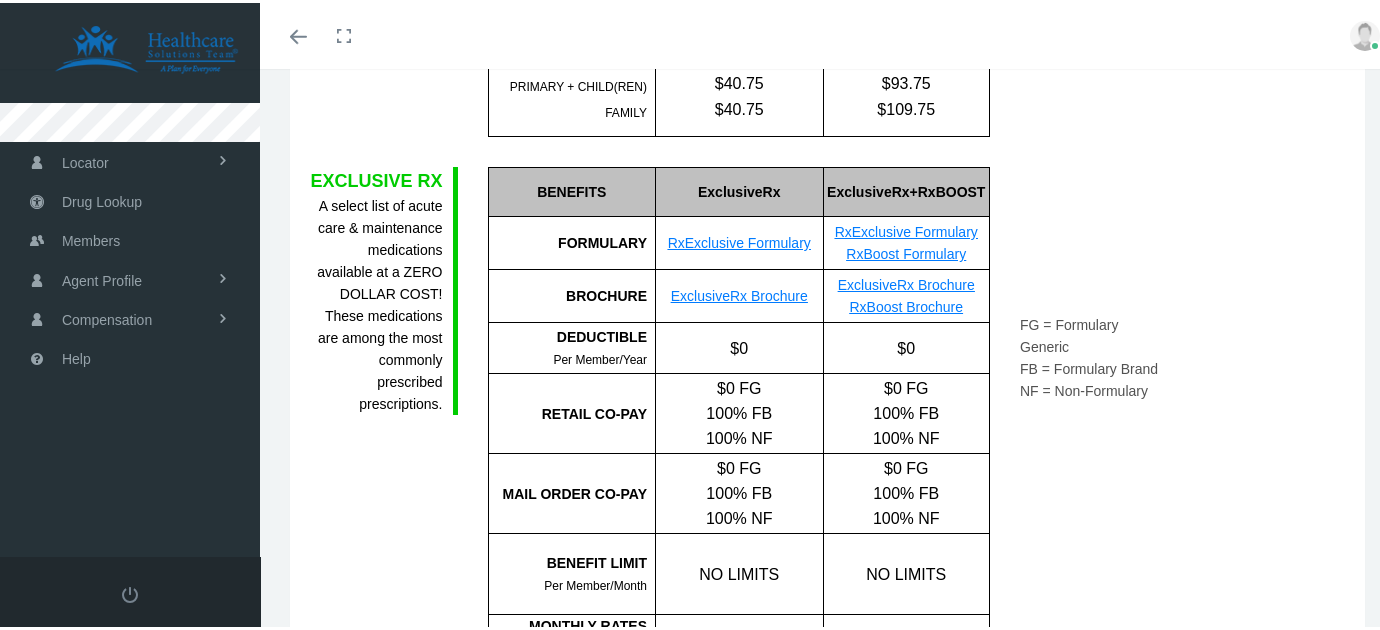 click on "RxBoost Formulary" at bounding box center [906, 251] 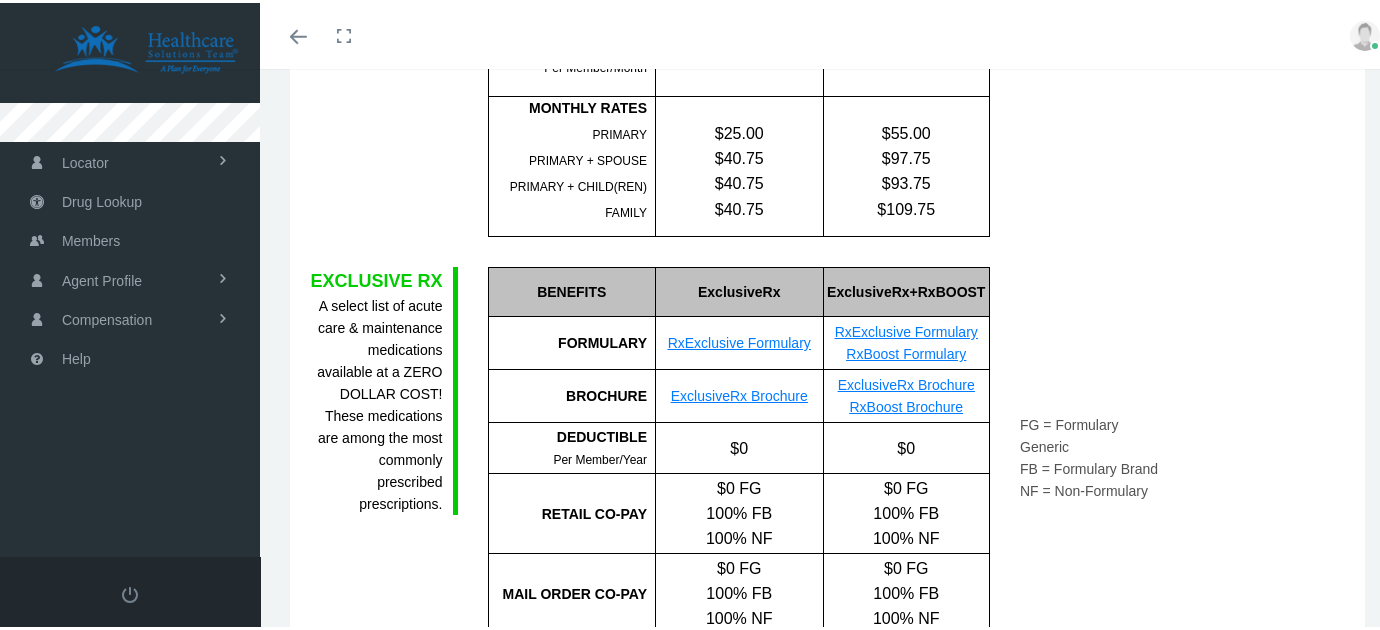 scroll, scrollTop: 471, scrollLeft: 0, axis: vertical 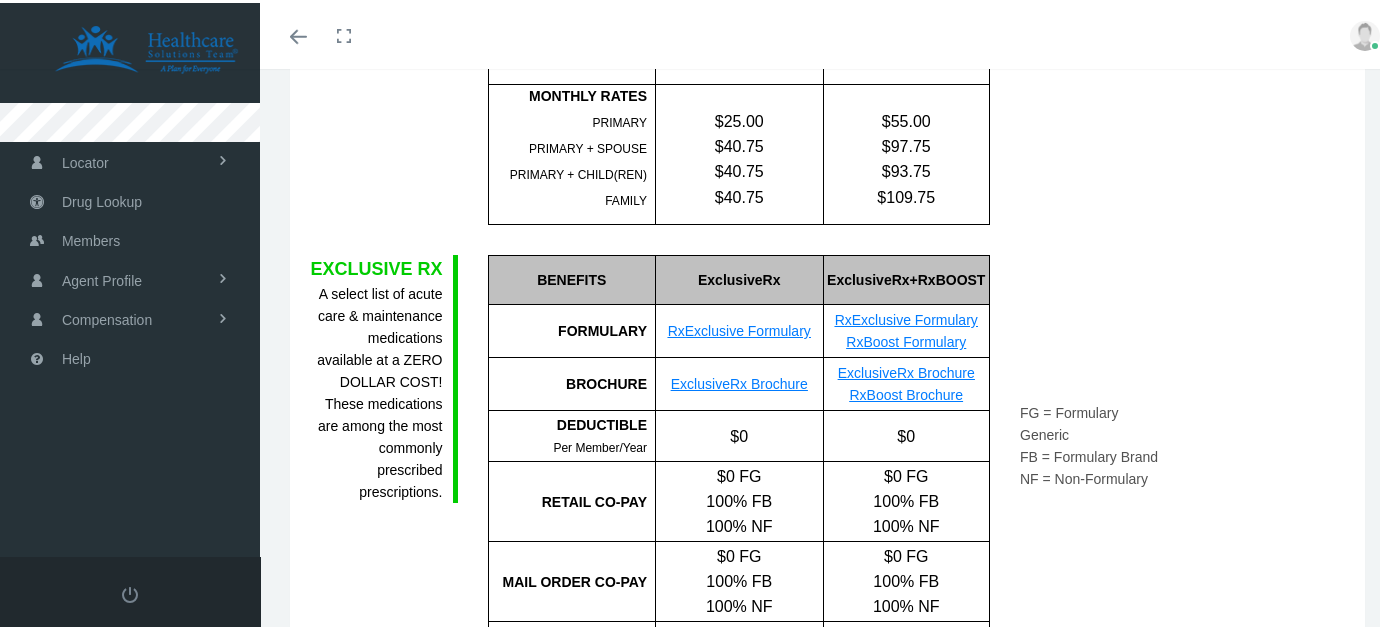 click on "ExclusiveRx Brochure" at bounding box center [739, 381] 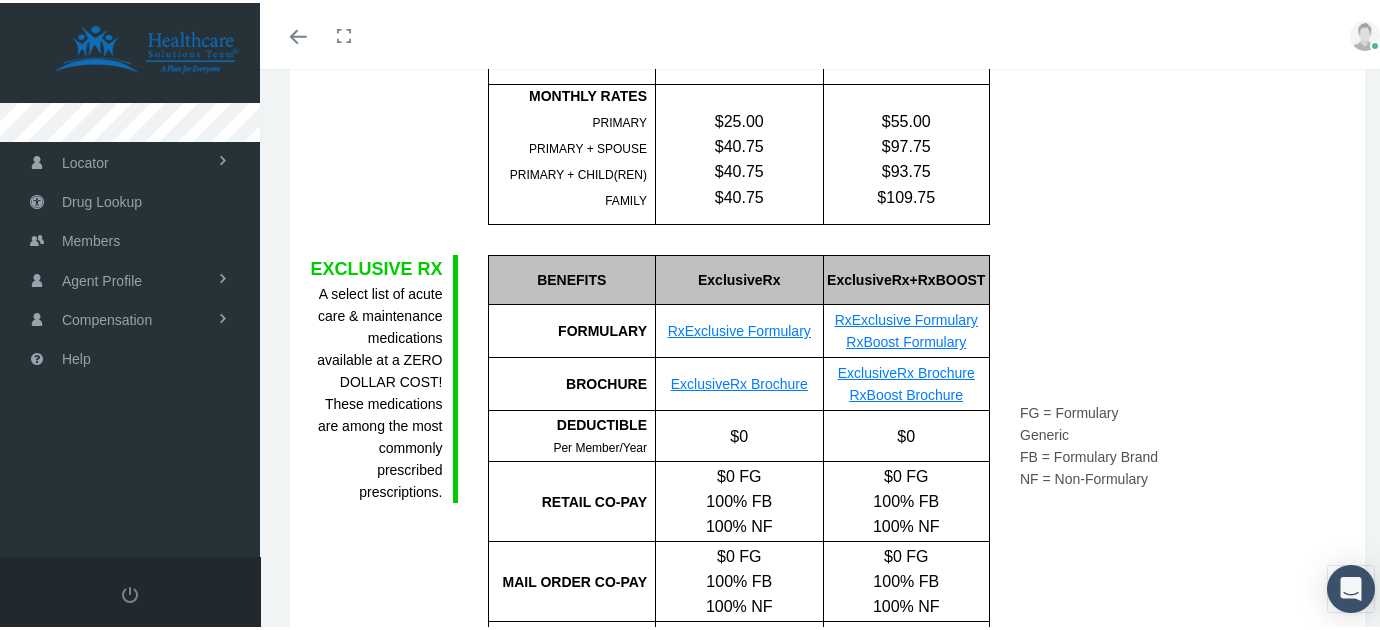 scroll, scrollTop: 500, scrollLeft: 0, axis: vertical 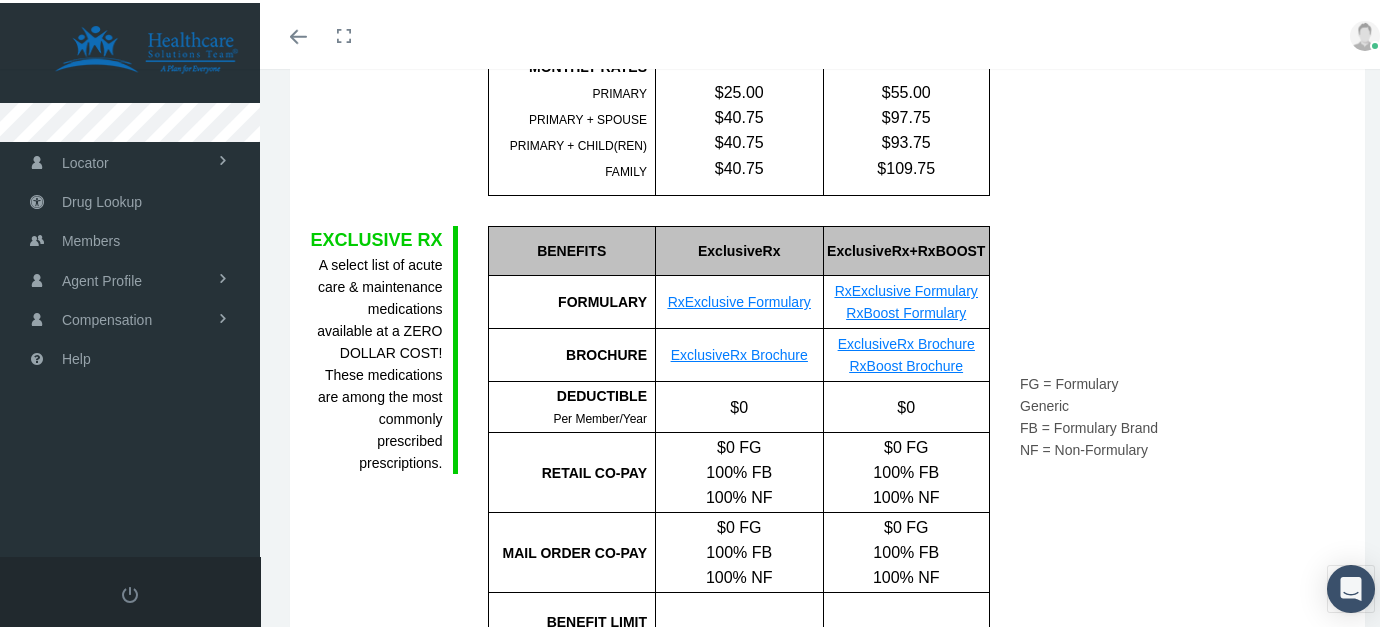 click on "COSTCARE RX
$0 on 570+ Meds, and 1,170 Meds for less than $5. To Access the best possible pricing, use retail pharmacies for urgent care medications, and mail order for chronic care medications.
Enroll Now
BENEFITS
PRIMARY" at bounding box center (827, 1240) 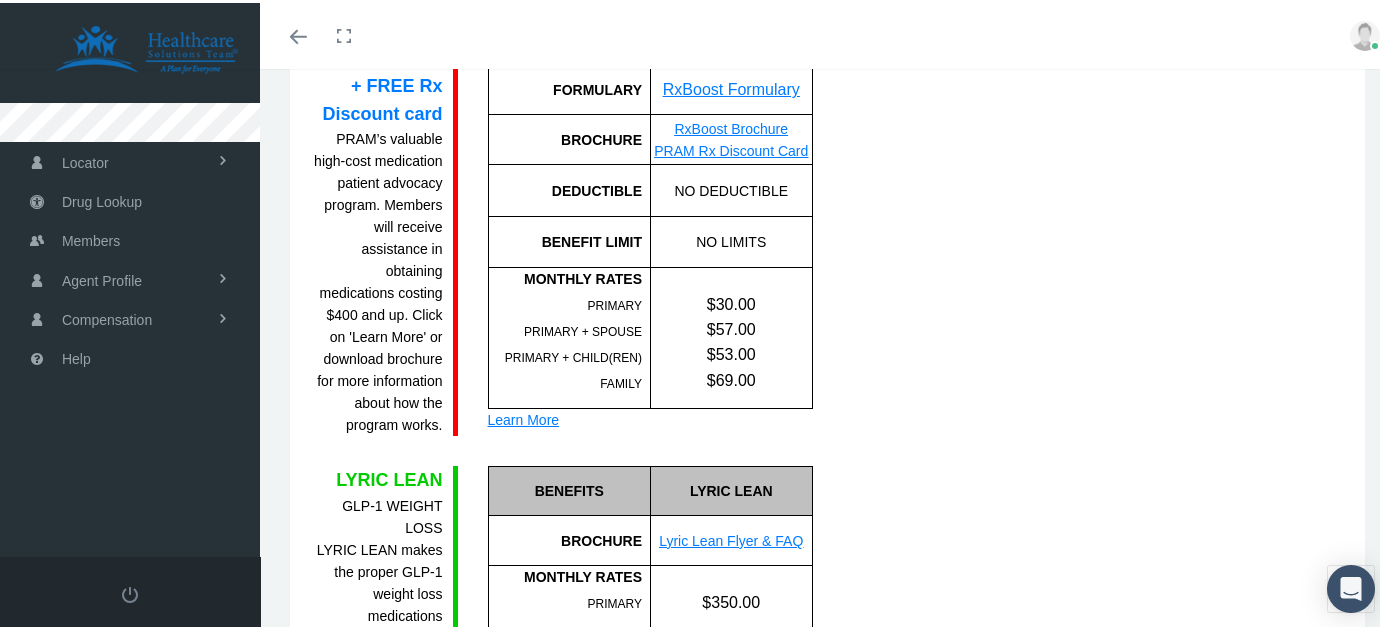scroll, scrollTop: 1874, scrollLeft: 0, axis: vertical 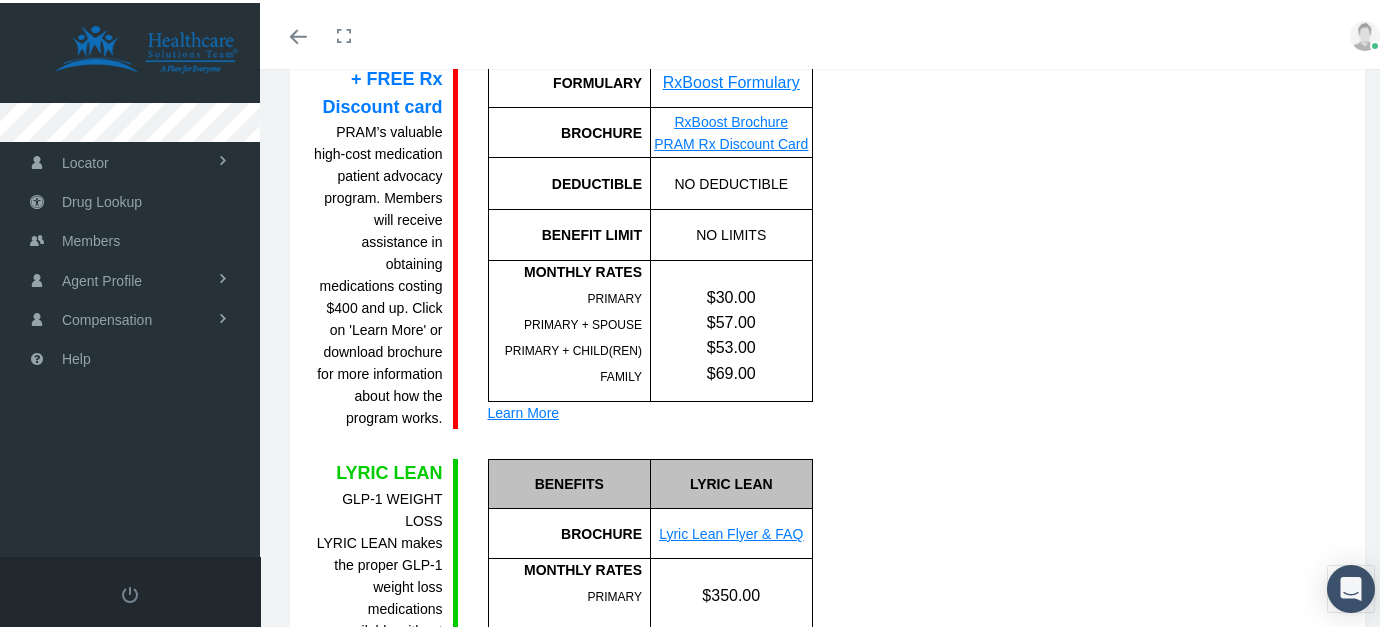 click on "RxBOOST SPECIALTY  + FREE Rx Discount card
PRAM’s valuable high-cost medication patient advocacy program. Members will receive assistance in obtaining medications costing $400 and up. Click on 'Learn More' or download brochure for more information about how the program works.
Enroll Now
BENEFITS
MONTHLY RATES PRIMARY" at bounding box center [827, 215] 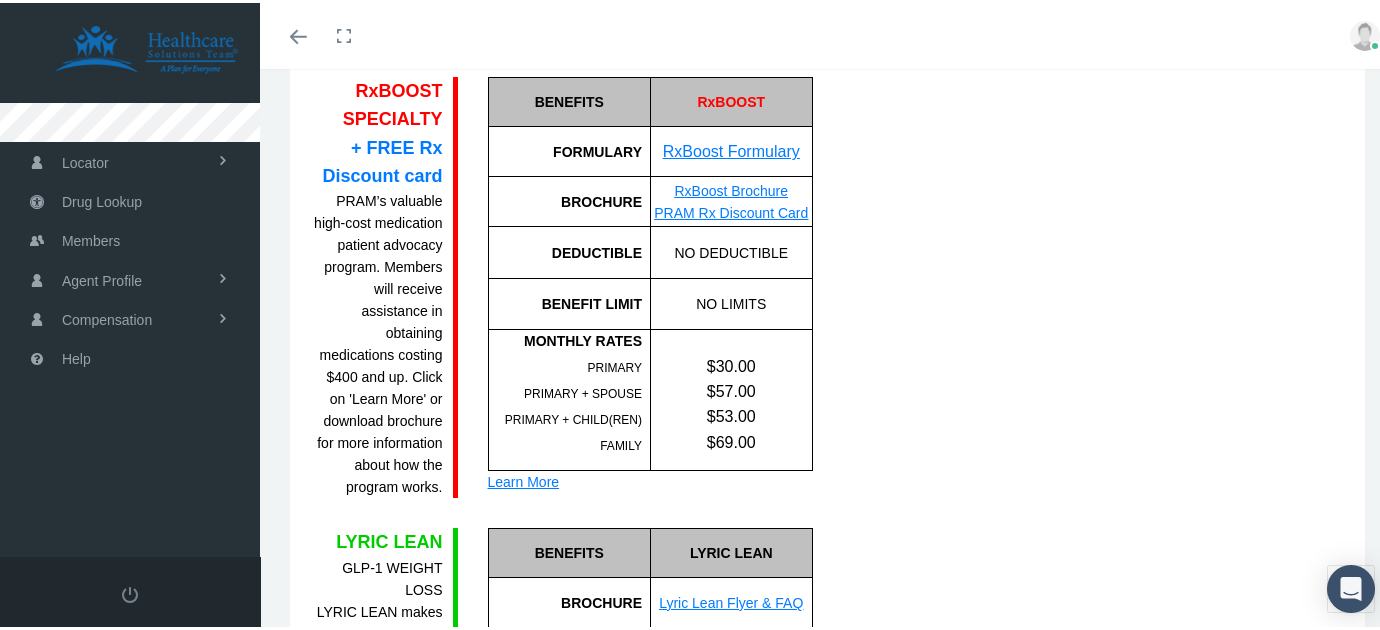 scroll, scrollTop: 1799, scrollLeft: 0, axis: vertical 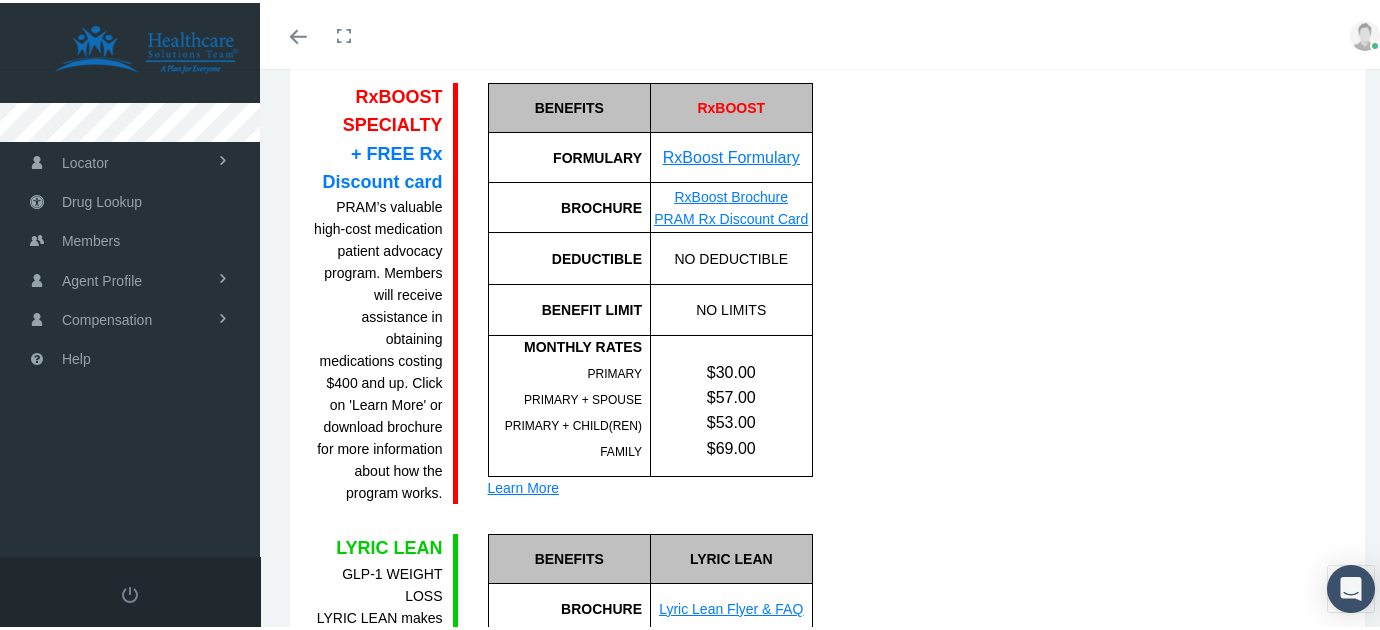 click on "RxBOOST SPECIALTY  + FREE Rx Discount card
PRAM’s valuable high-cost medication patient advocacy program. Members will receive assistance in obtaining medications costing $400 and up. Click on 'Learn More' or download brochure for more information about how the program works.
Enroll Now
BENEFITS
MONTHLY RATES PRIMARY" at bounding box center (827, 290) 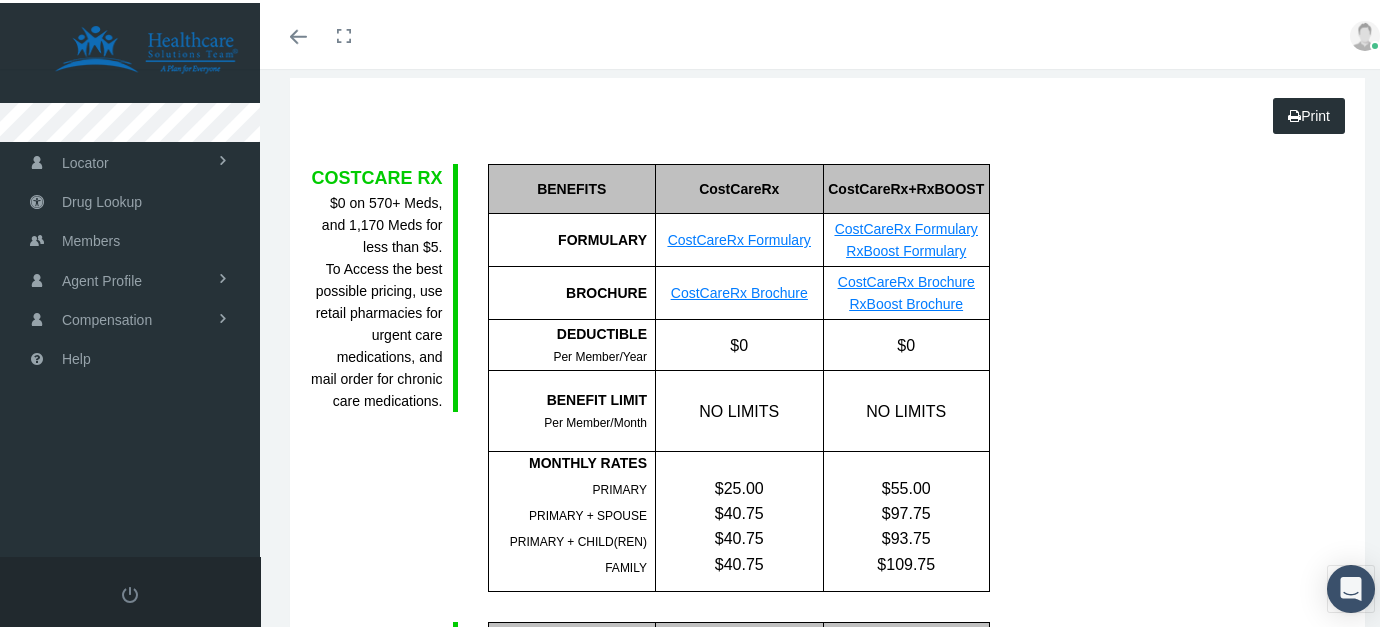 scroll, scrollTop: 0, scrollLeft: 0, axis: both 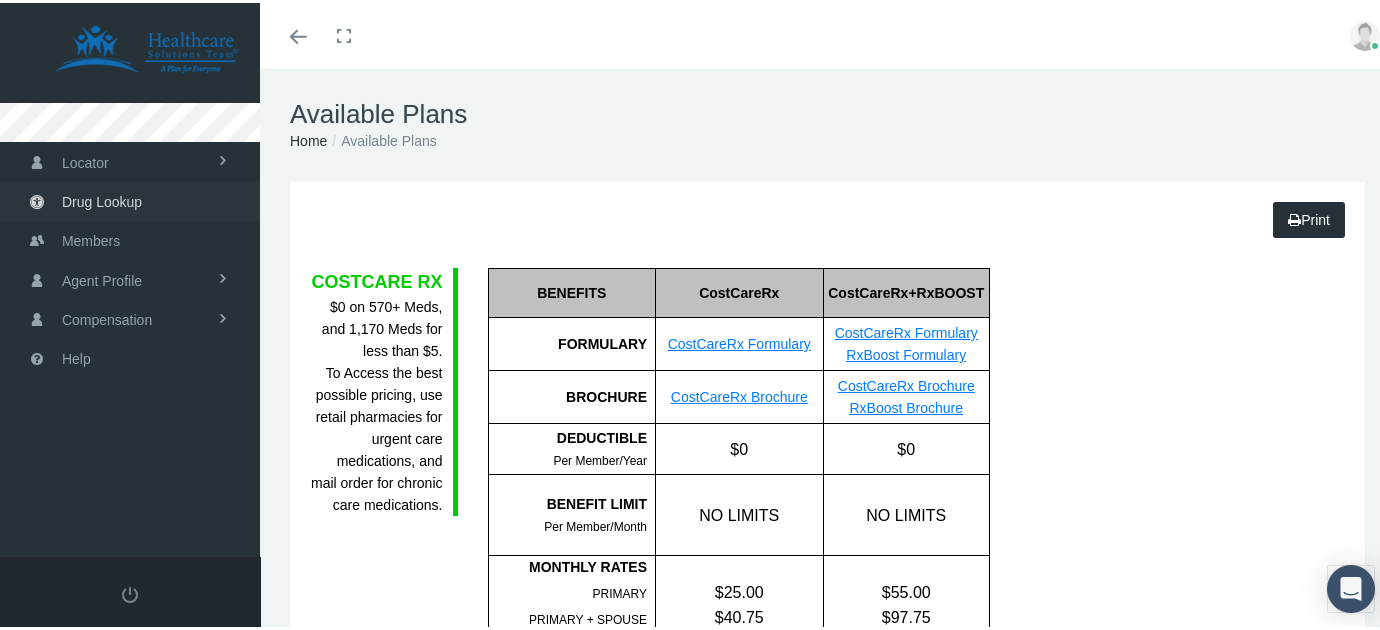 click on "Drug Lookup" at bounding box center [102, 199] 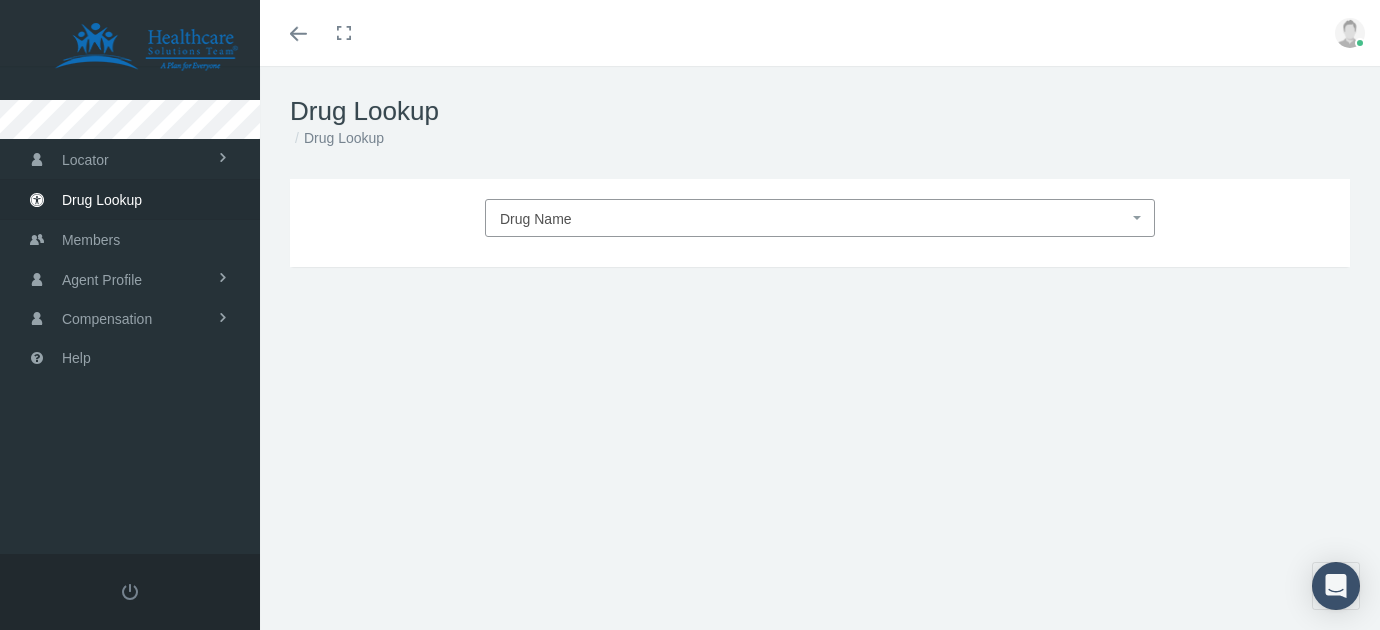 scroll, scrollTop: 0, scrollLeft: 0, axis: both 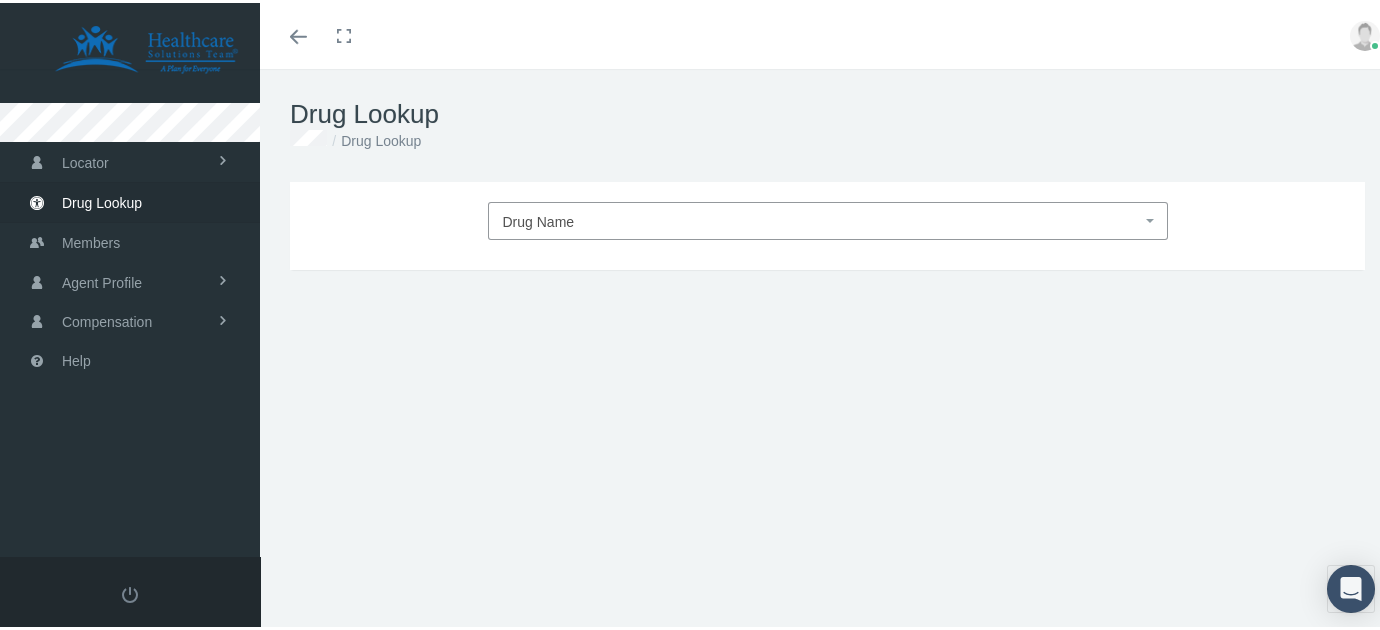 click on "Drug Lookup" at bounding box center [827, 138] 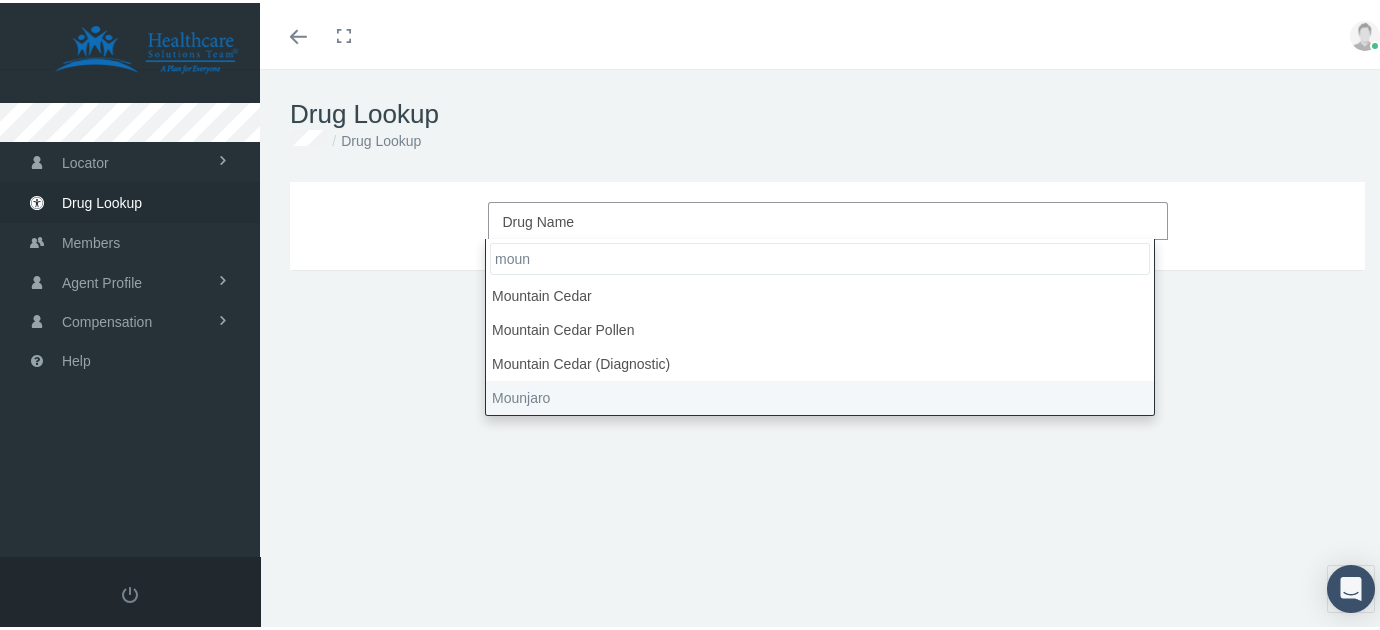 type on "moun" 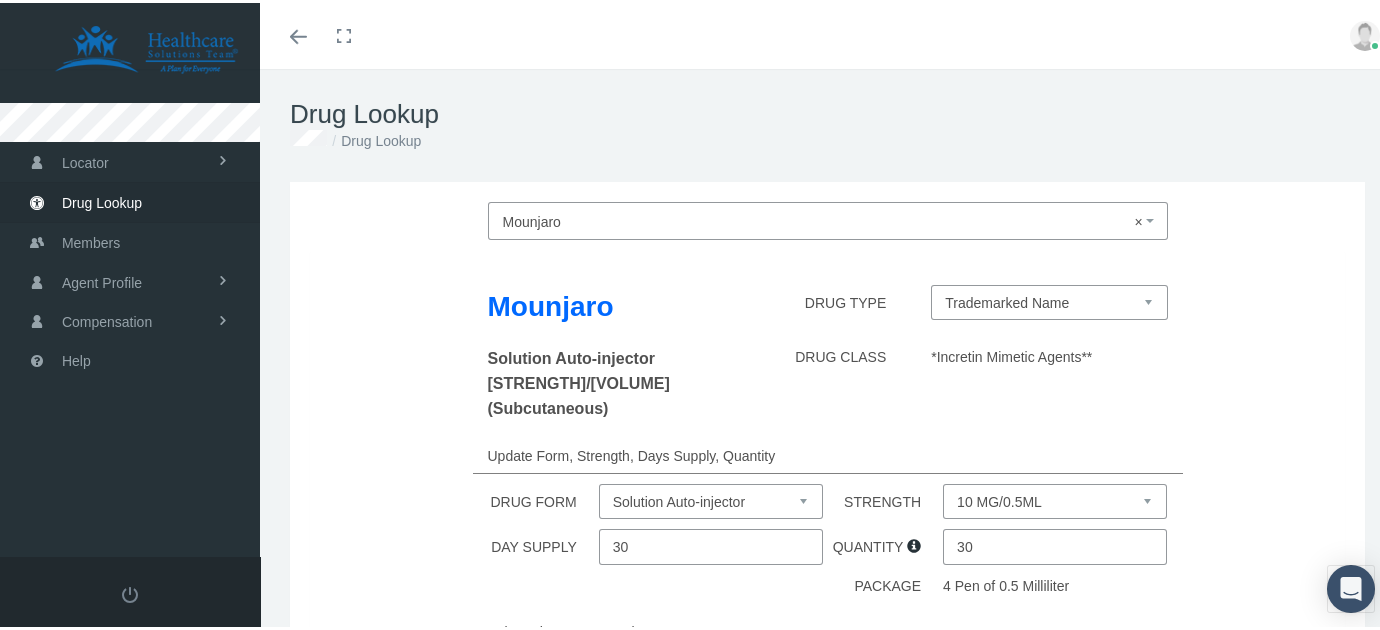 click on "Drug Lookup" at bounding box center [827, 138] 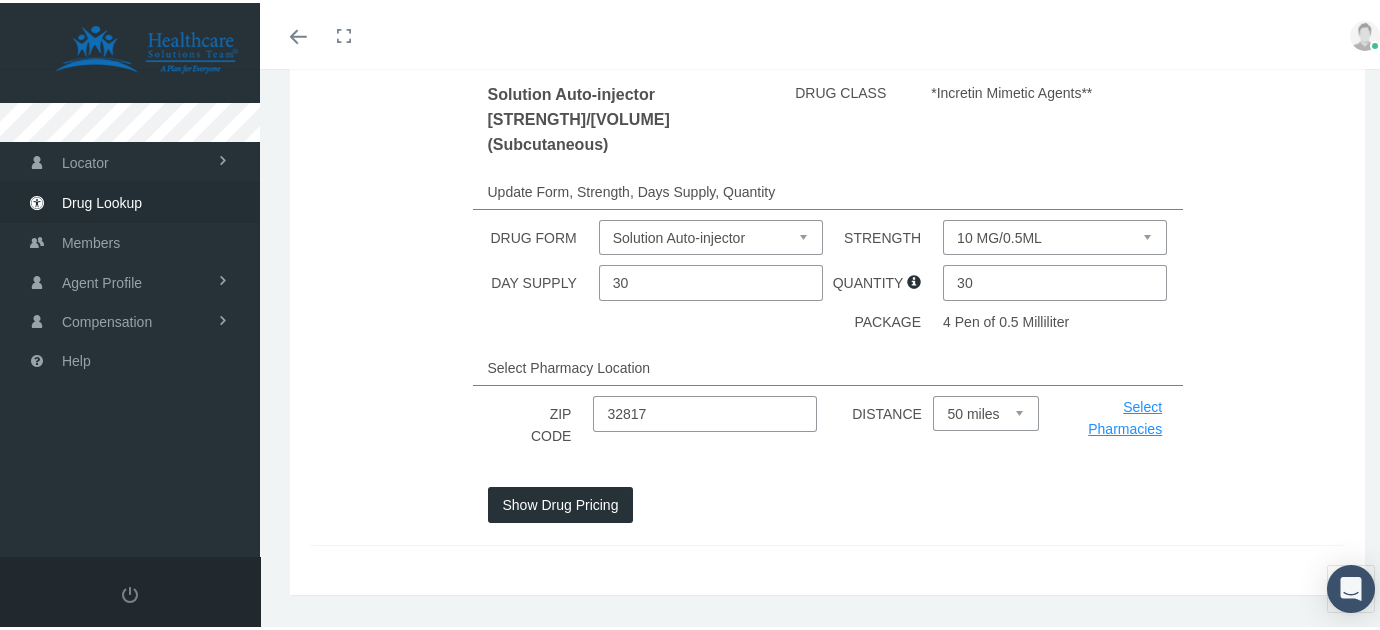 scroll, scrollTop: 283, scrollLeft: 0, axis: vertical 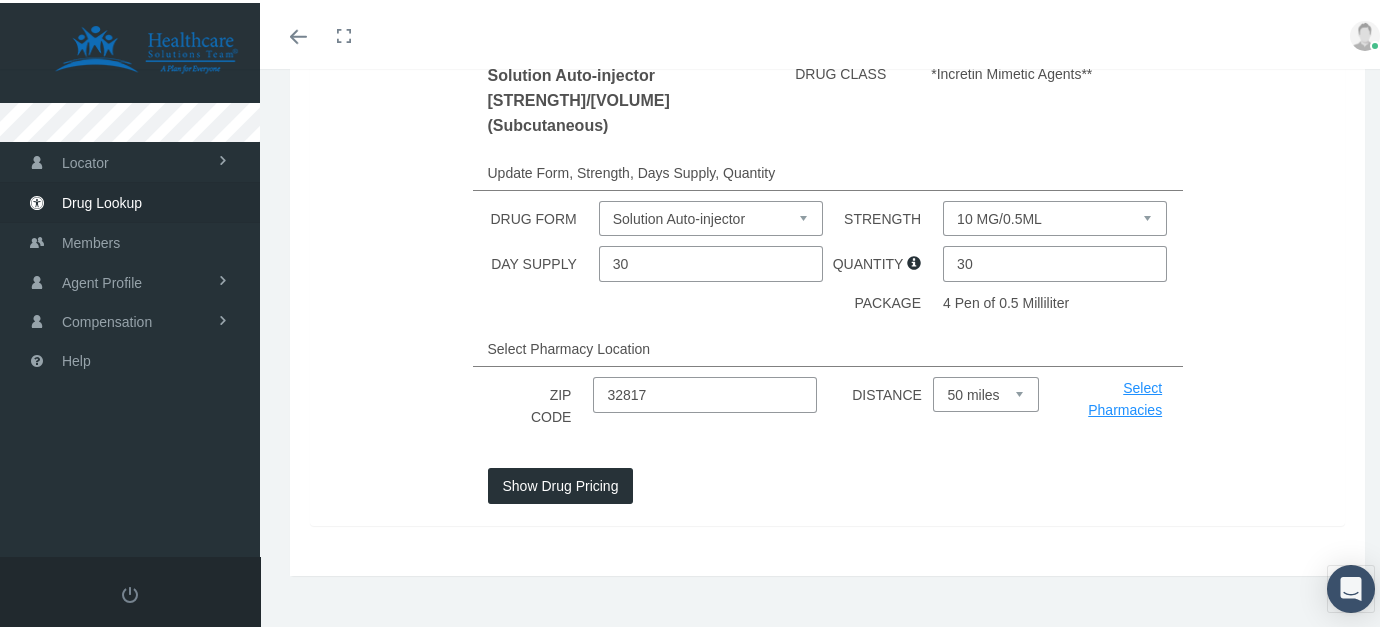 click on "DAY SUPPLY
30
QUANTITY
30" at bounding box center [827, 261] 